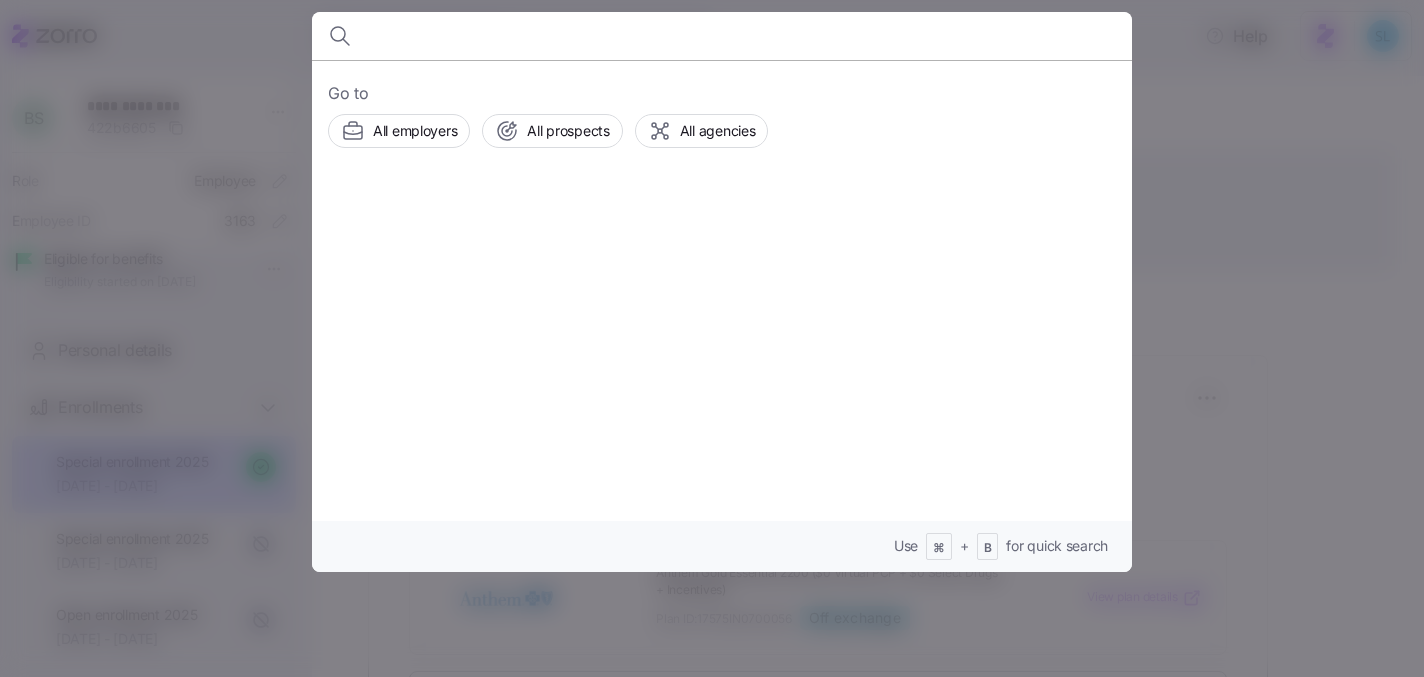 scroll, scrollTop: 0, scrollLeft: 0, axis: both 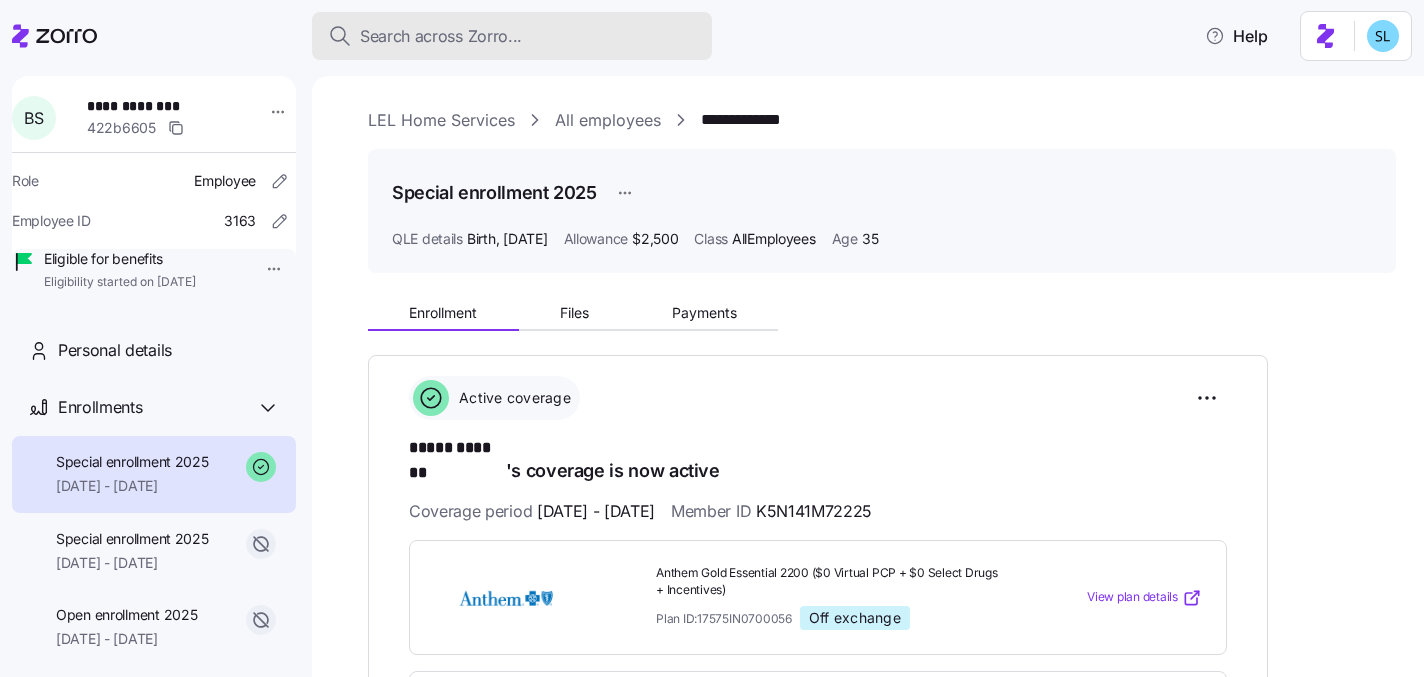 click on "Search across Zorro..." at bounding box center (441, 36) 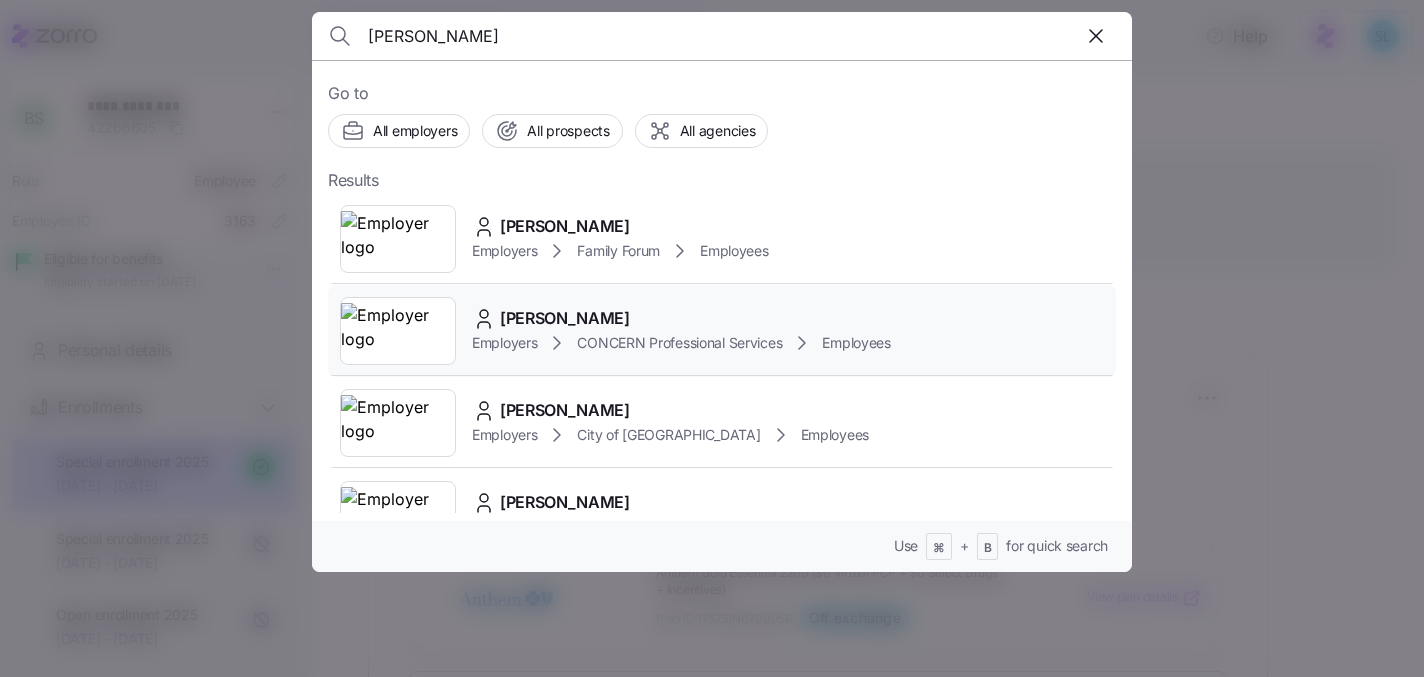 type on "[PERSON_NAME]" 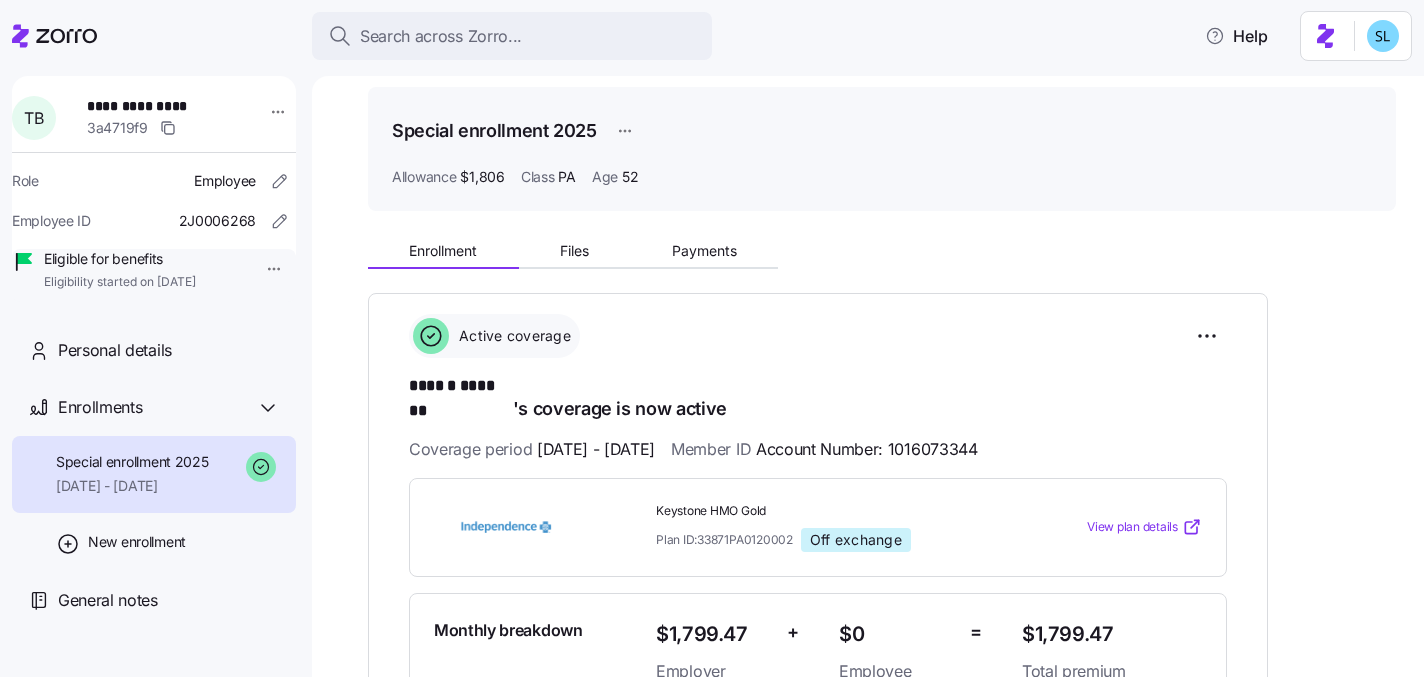 scroll, scrollTop: 0, scrollLeft: 0, axis: both 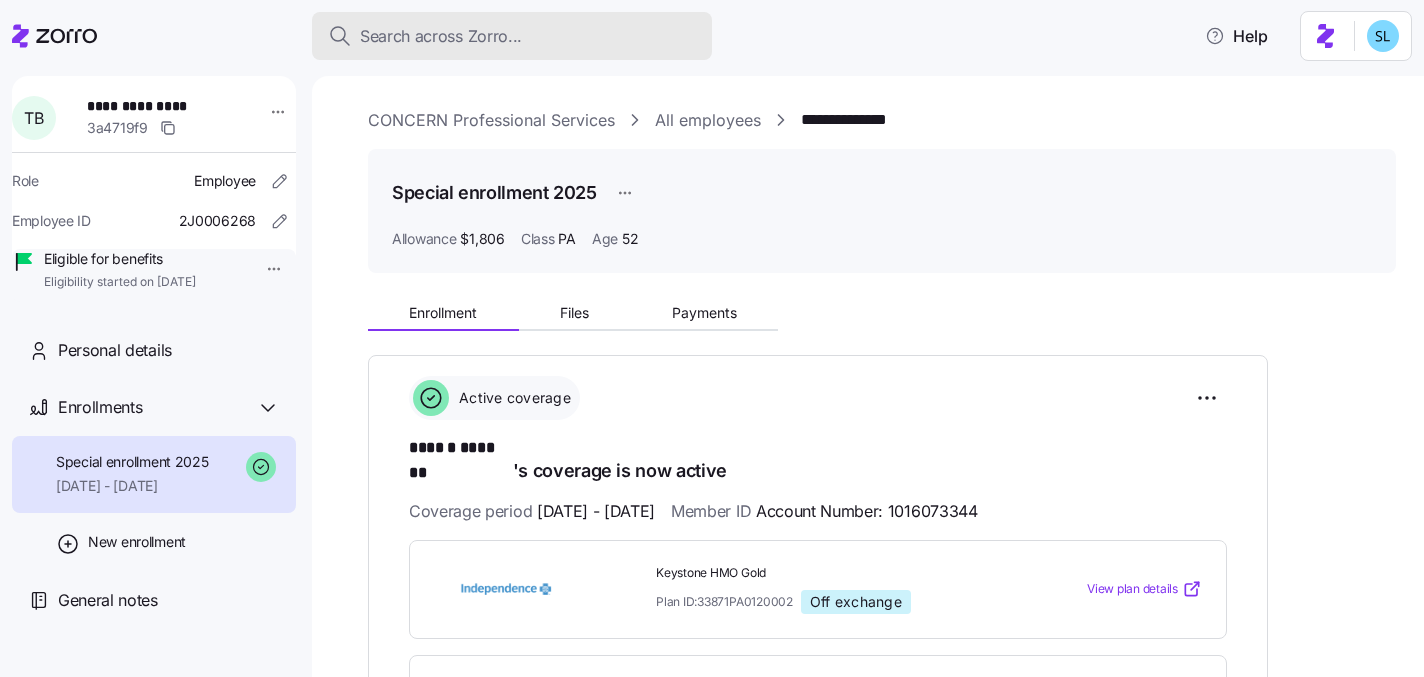 click on "Search across Zorro..." at bounding box center [441, 36] 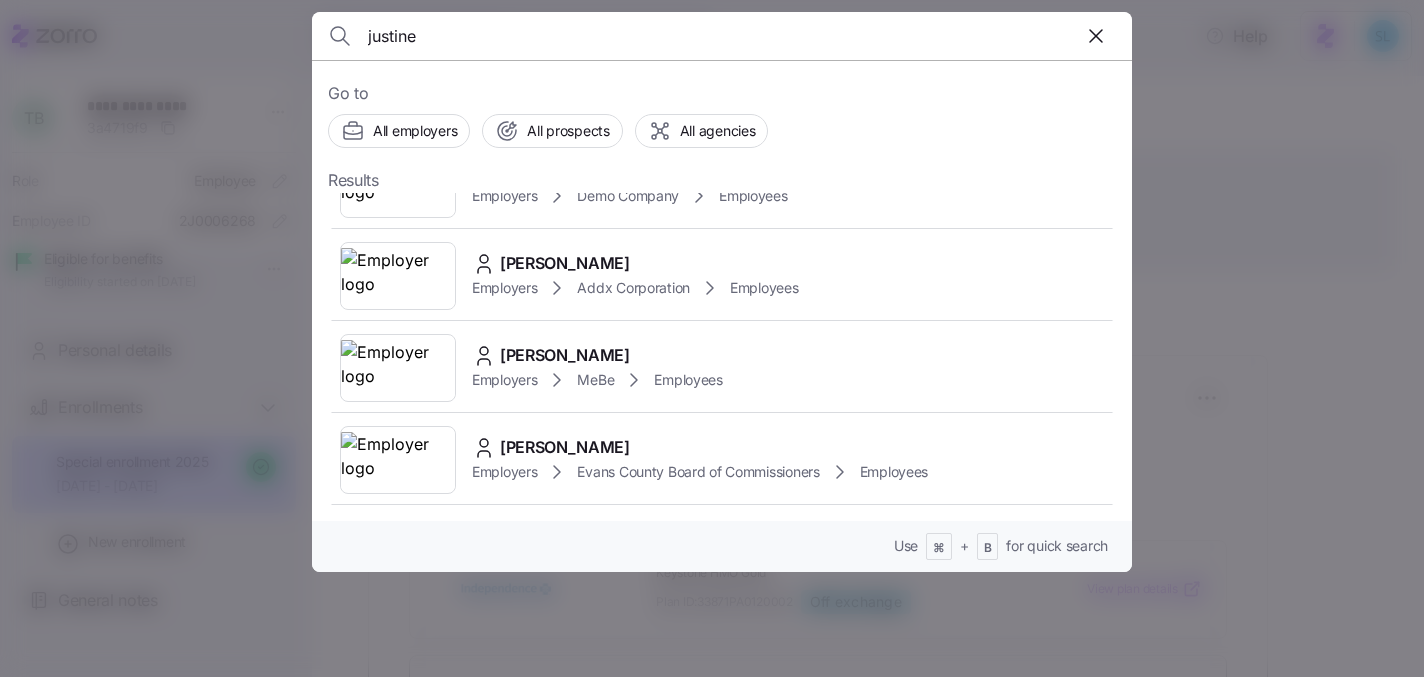 scroll, scrollTop: 1110, scrollLeft: 0, axis: vertical 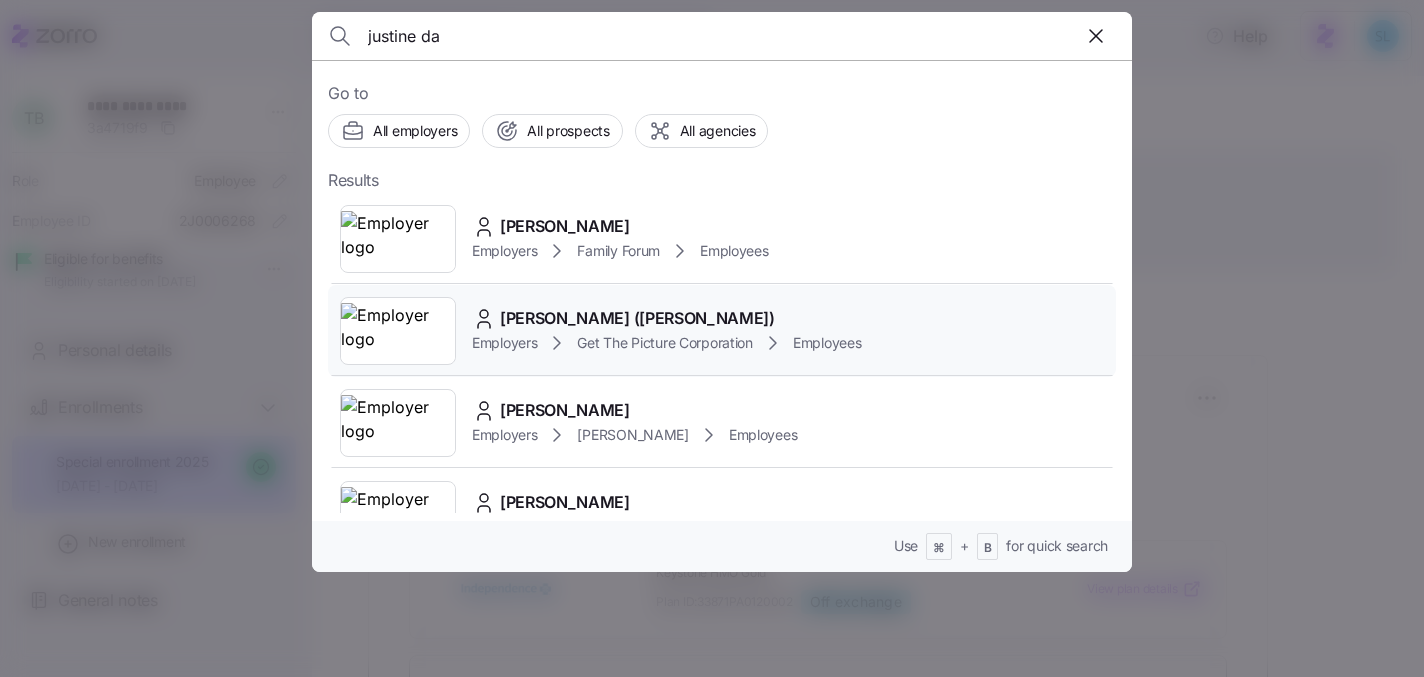 type on "justine da" 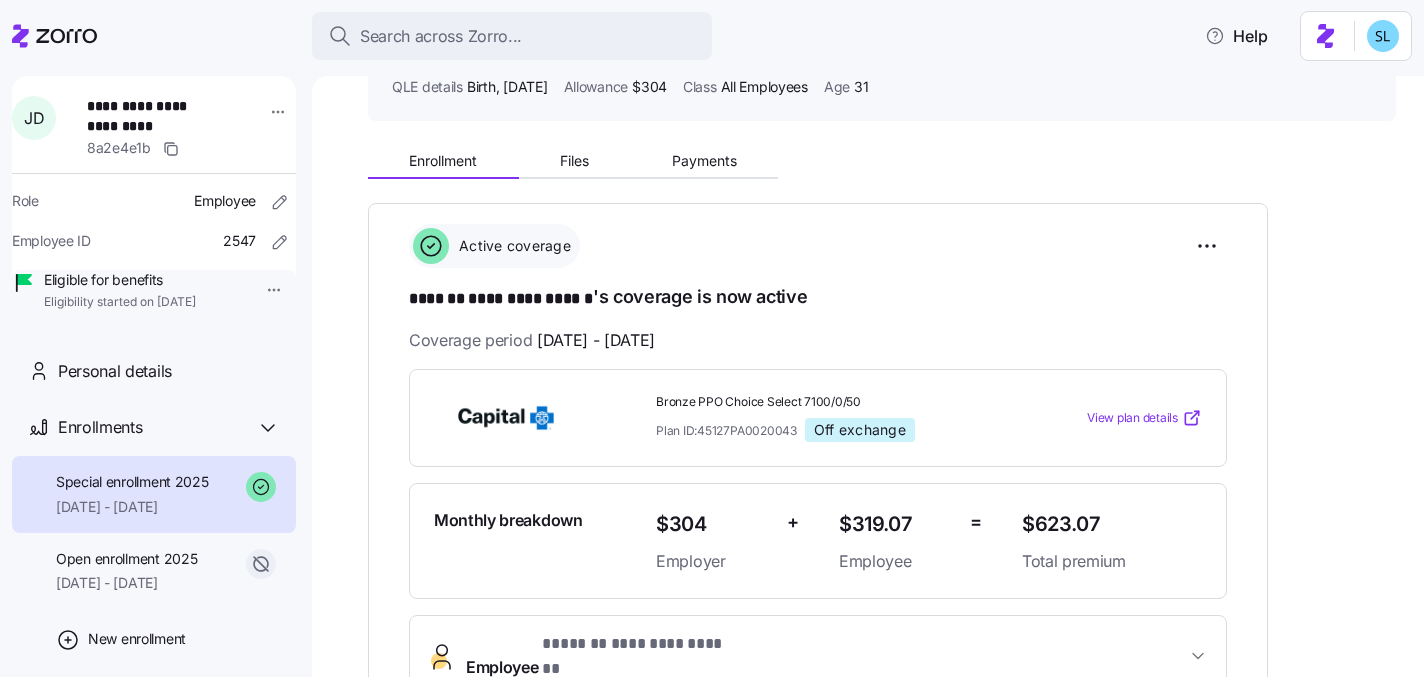 scroll, scrollTop: 155, scrollLeft: 0, axis: vertical 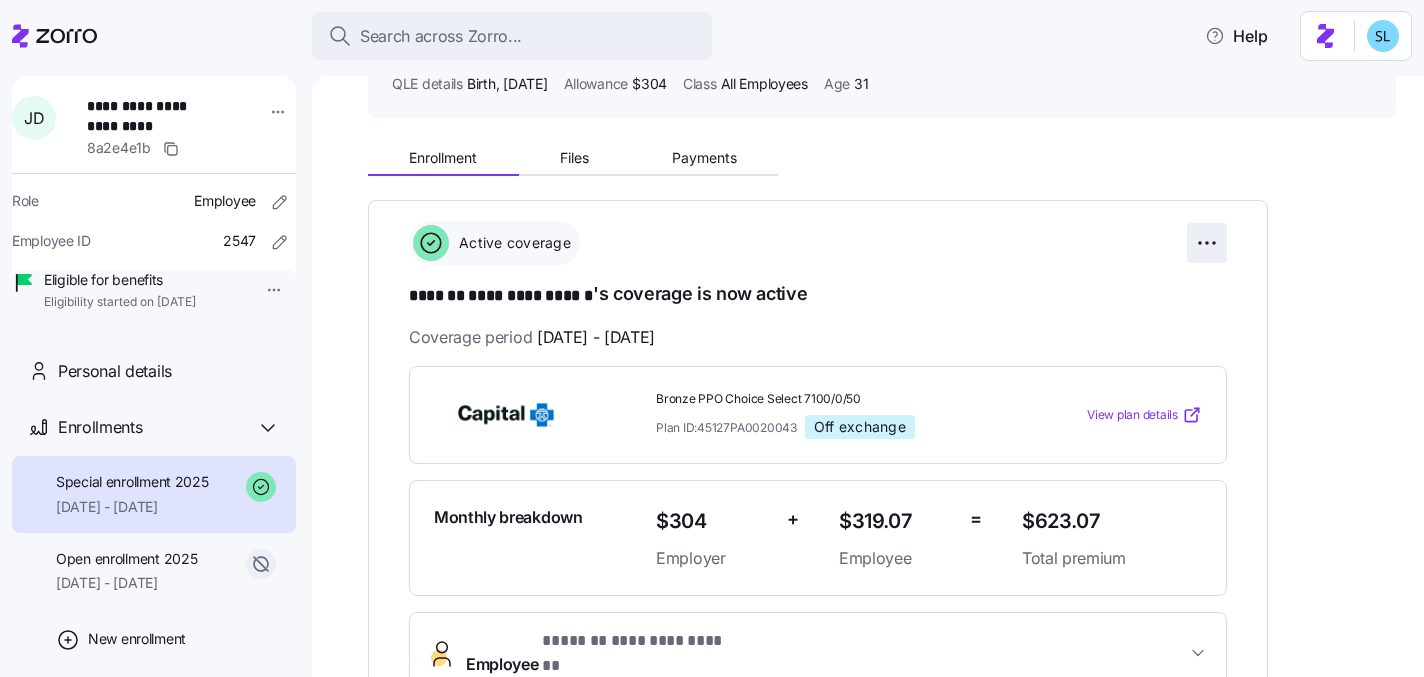 click on "**********" at bounding box center (712, 332) 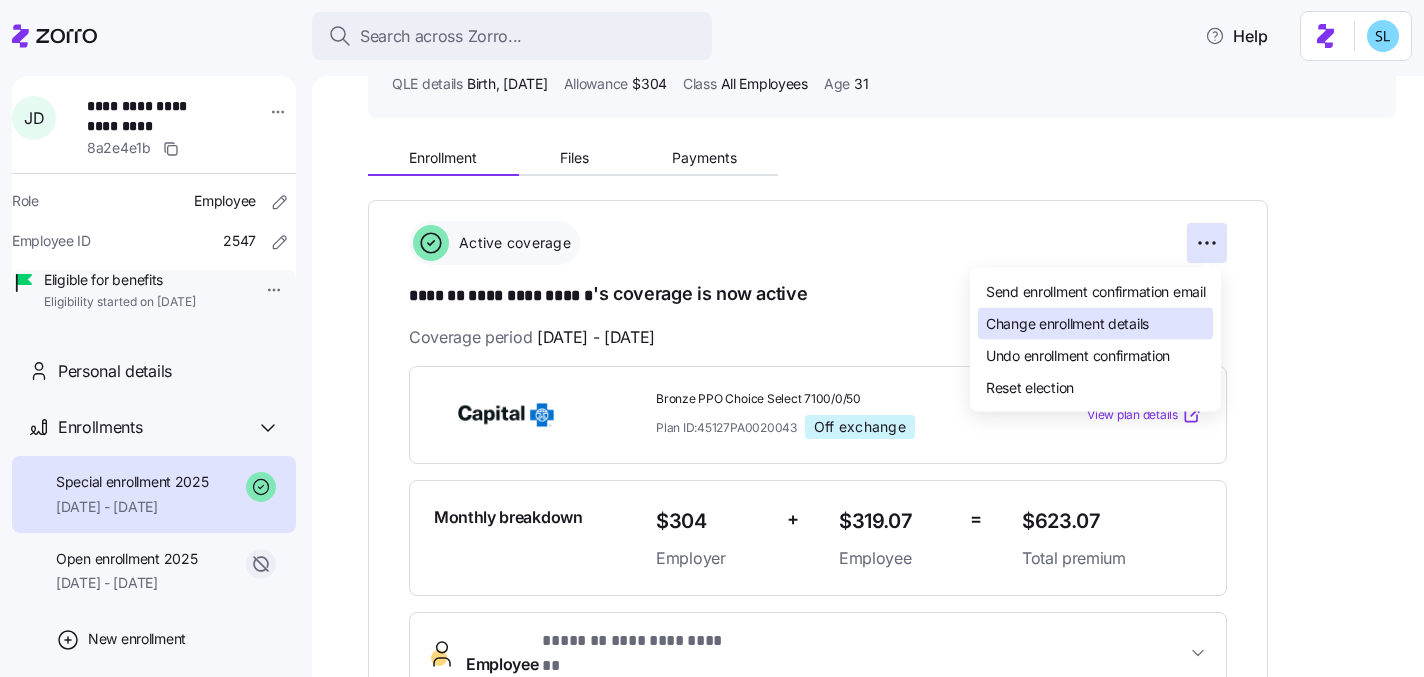 click on "Change enrollment details" at bounding box center [1095, 324] 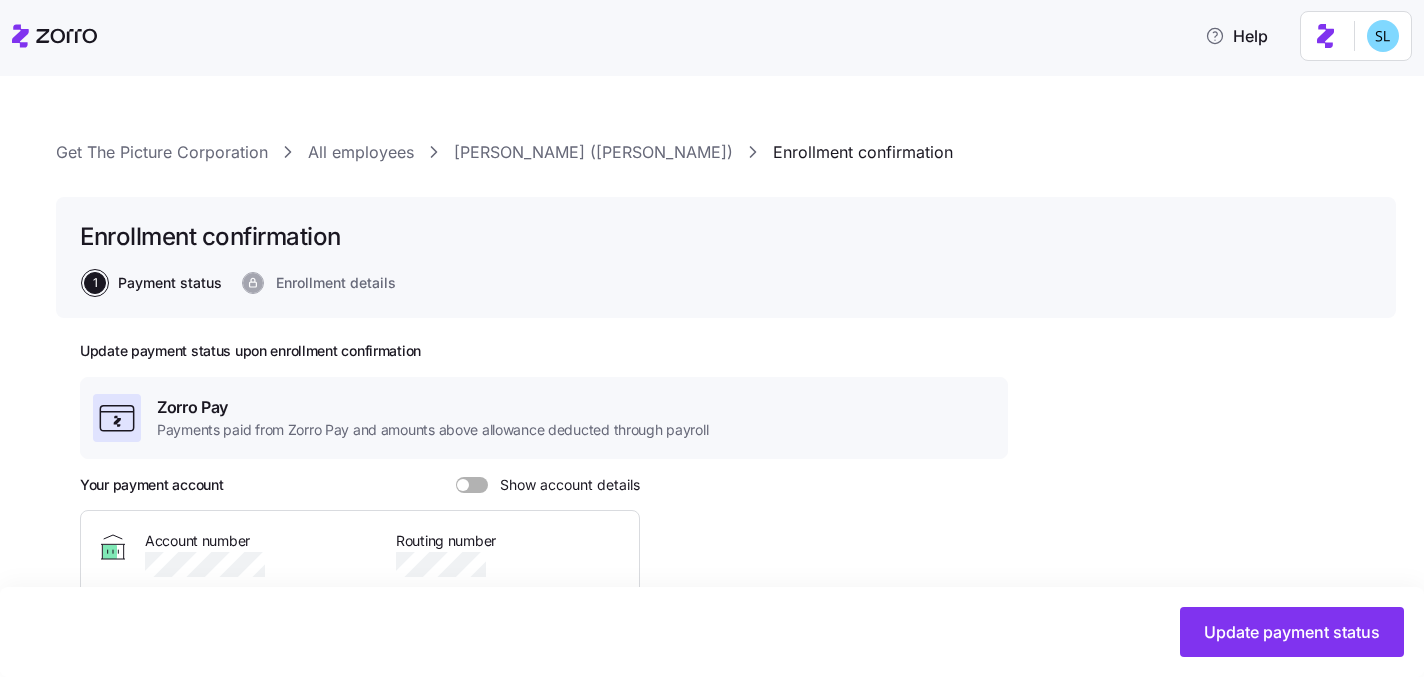 scroll, scrollTop: 731, scrollLeft: 0, axis: vertical 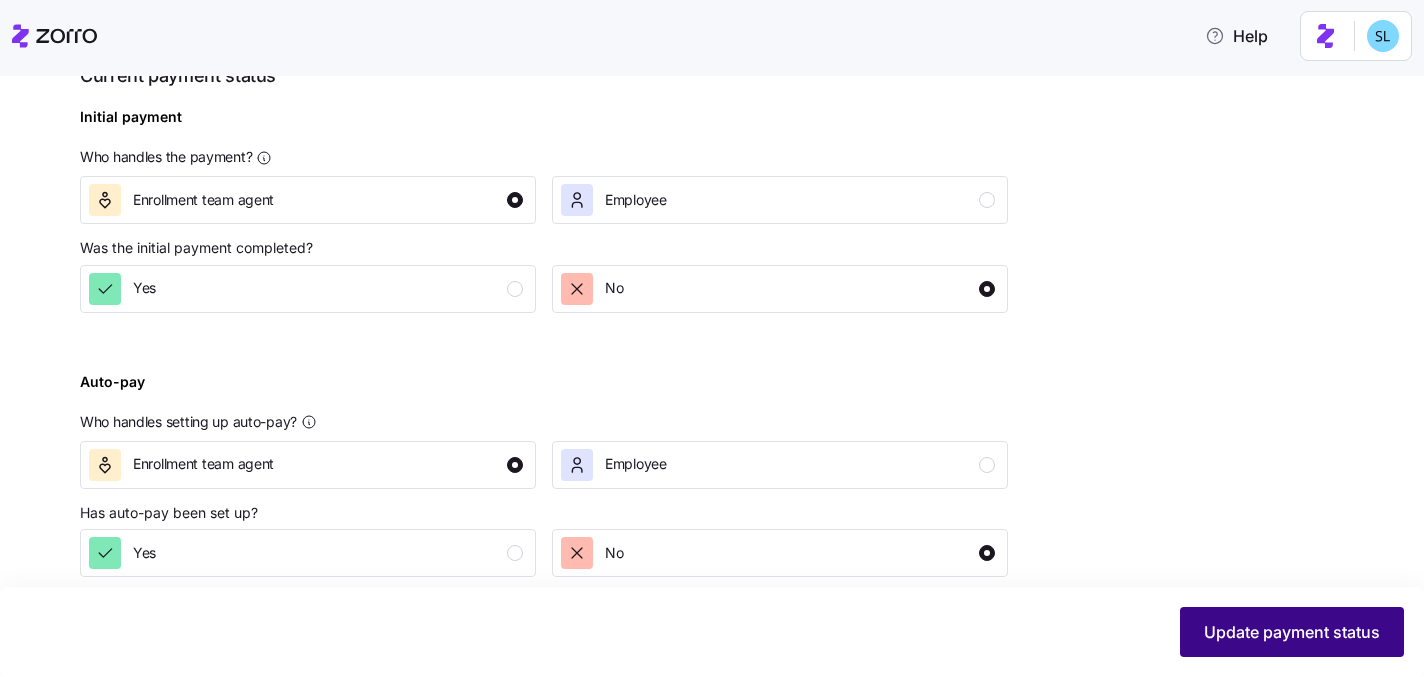 click on "Update payment status" at bounding box center [1292, 632] 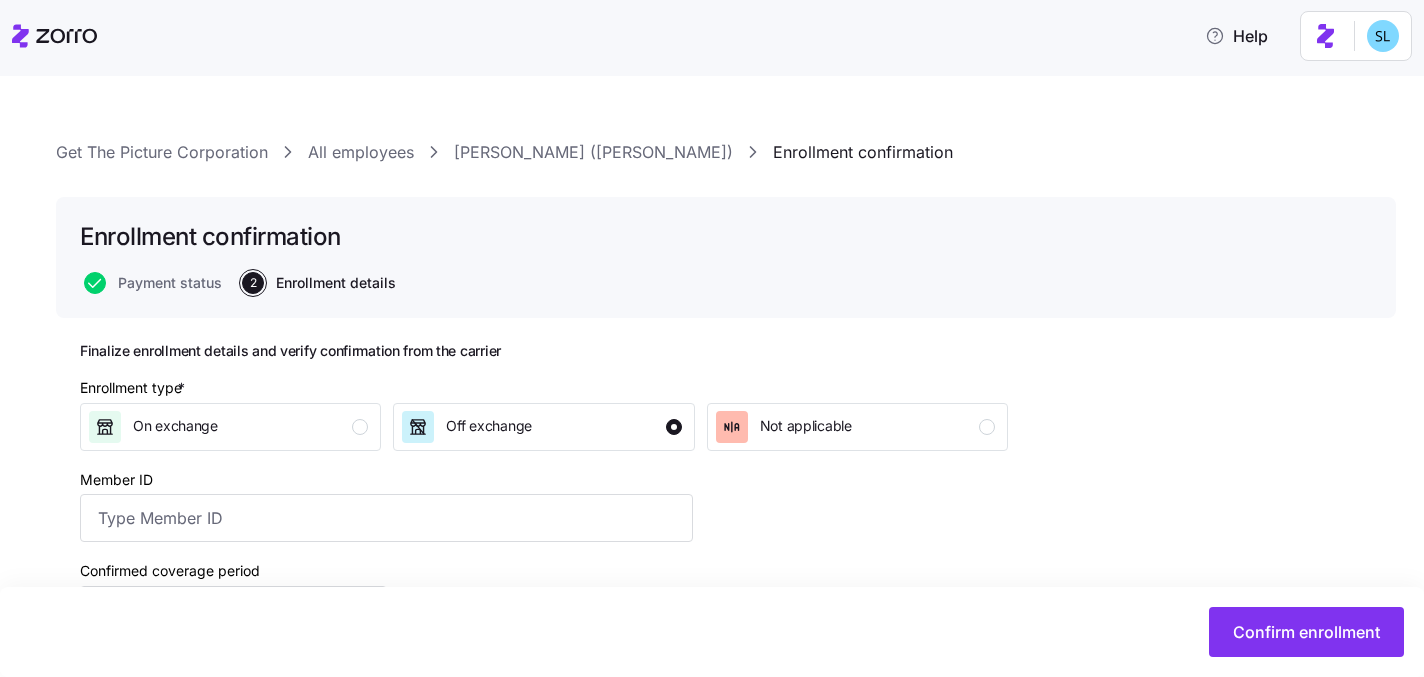 scroll, scrollTop: 0, scrollLeft: 0, axis: both 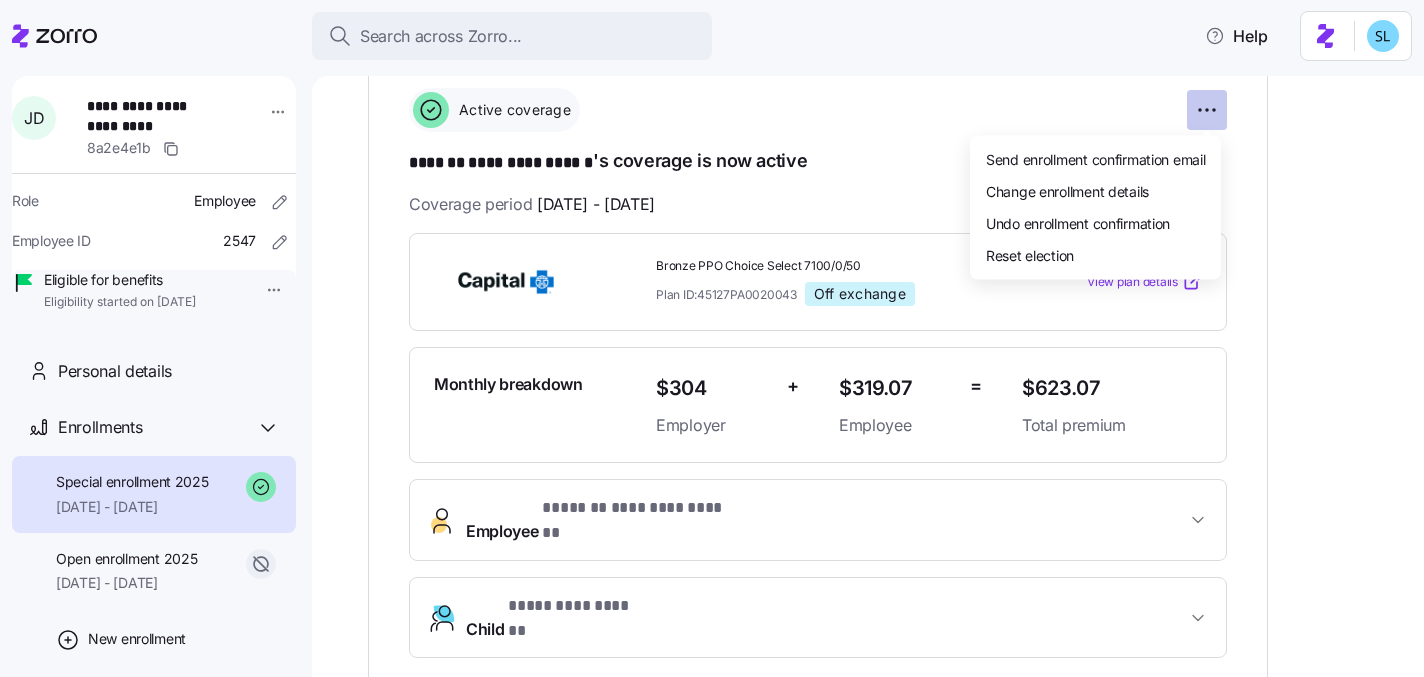 click on "**********" at bounding box center (712, 332) 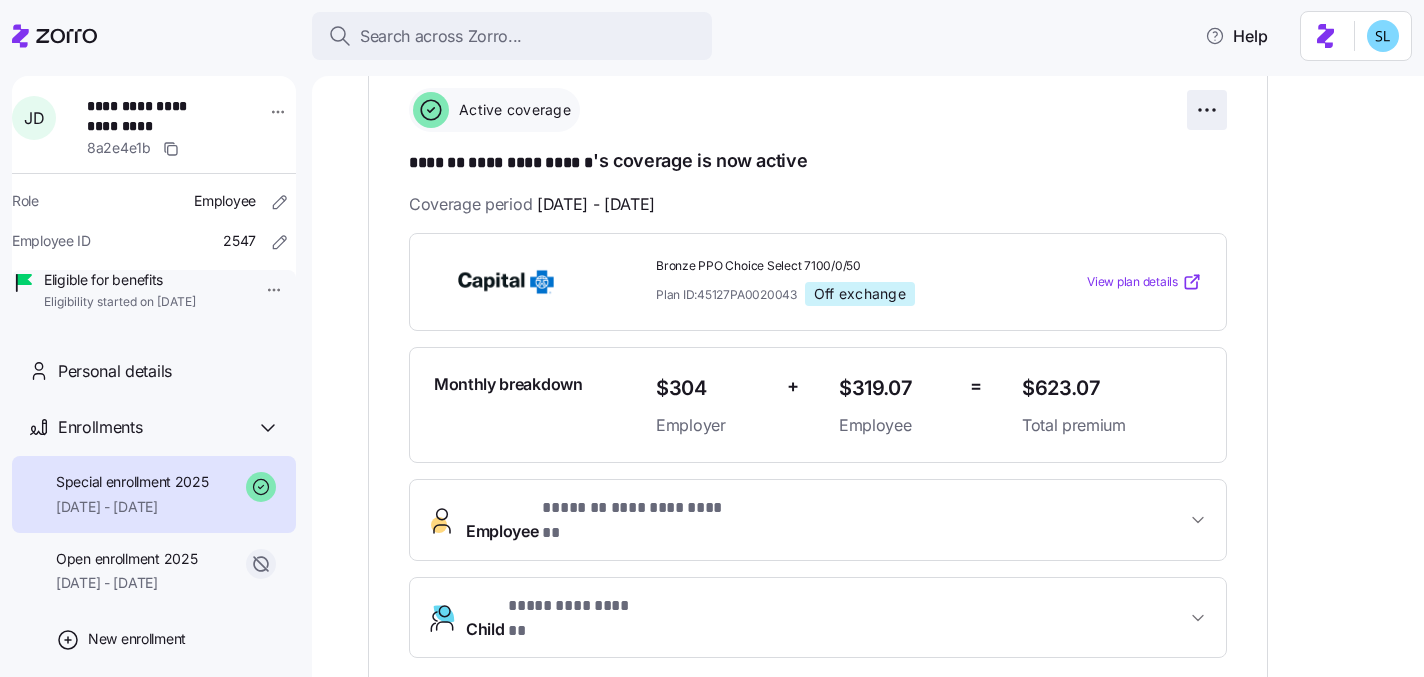click on "**********" at bounding box center [712, 332] 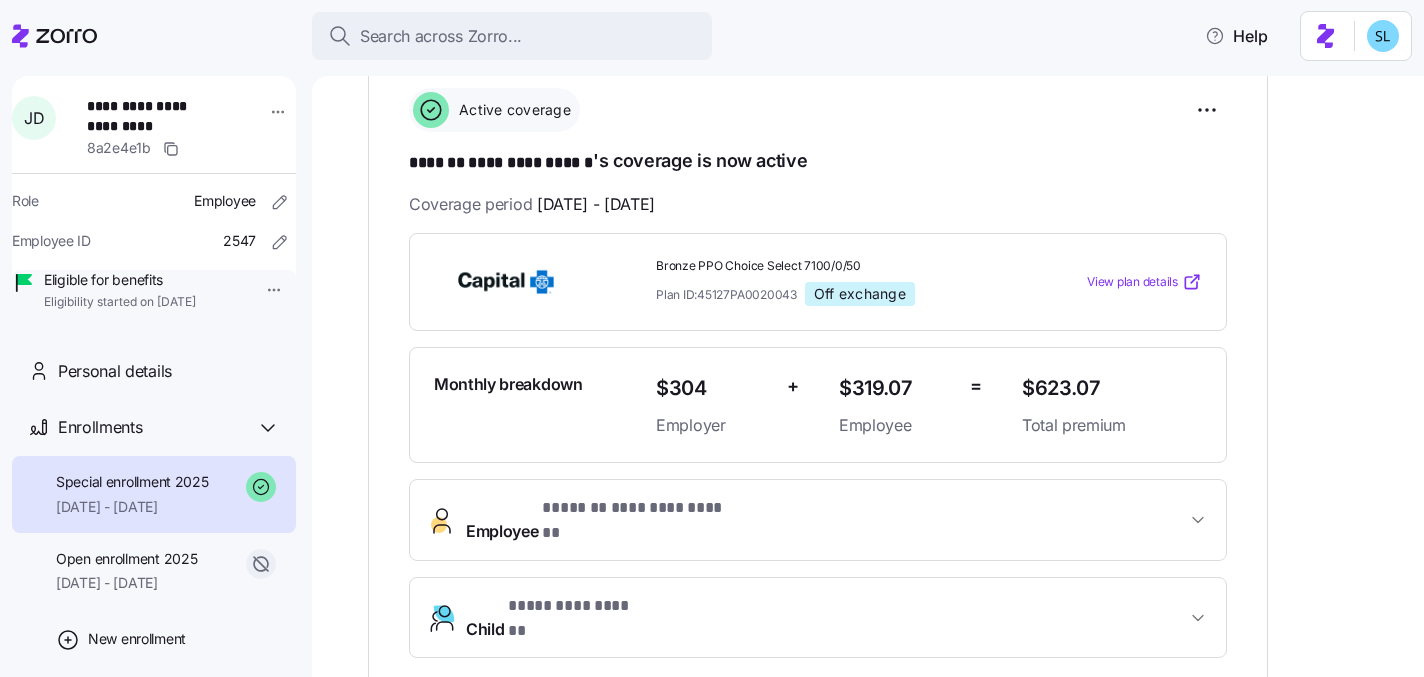 click on "**********" at bounding box center (712, 332) 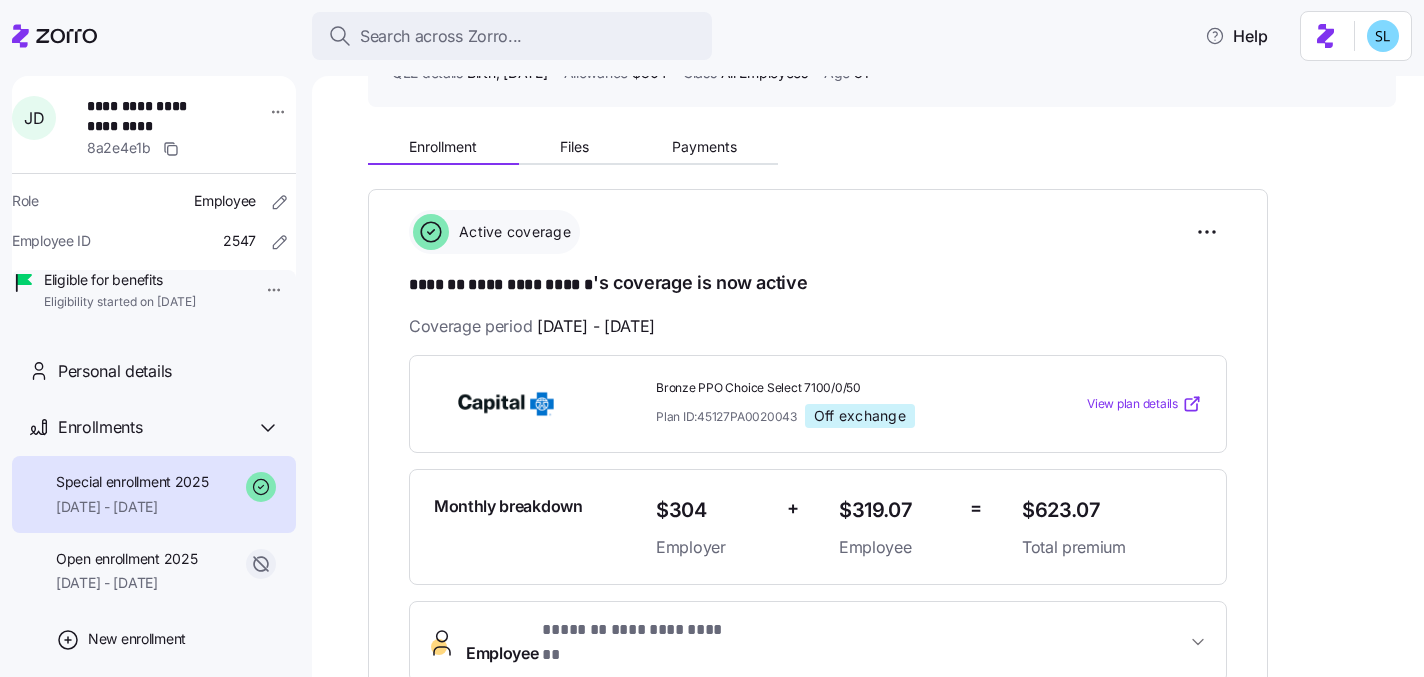 scroll, scrollTop: 161, scrollLeft: 0, axis: vertical 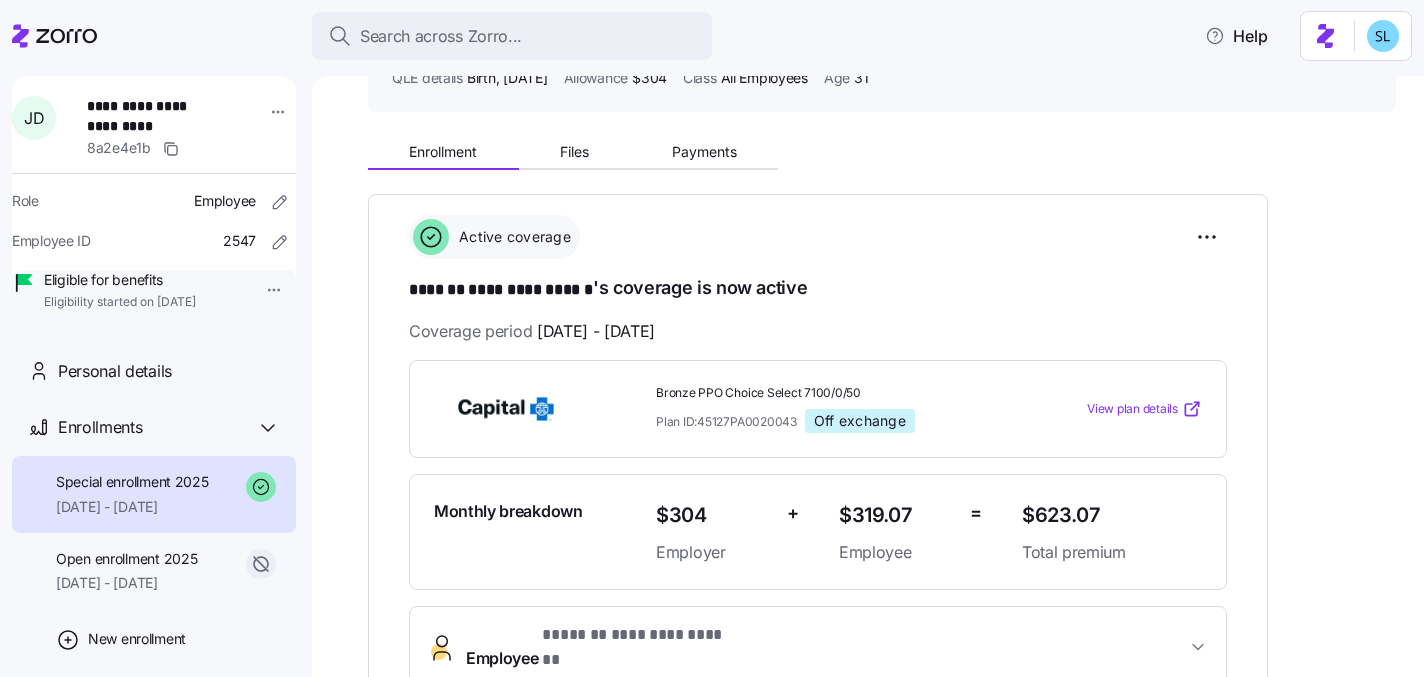 click on "$623.07" at bounding box center [1112, 515] 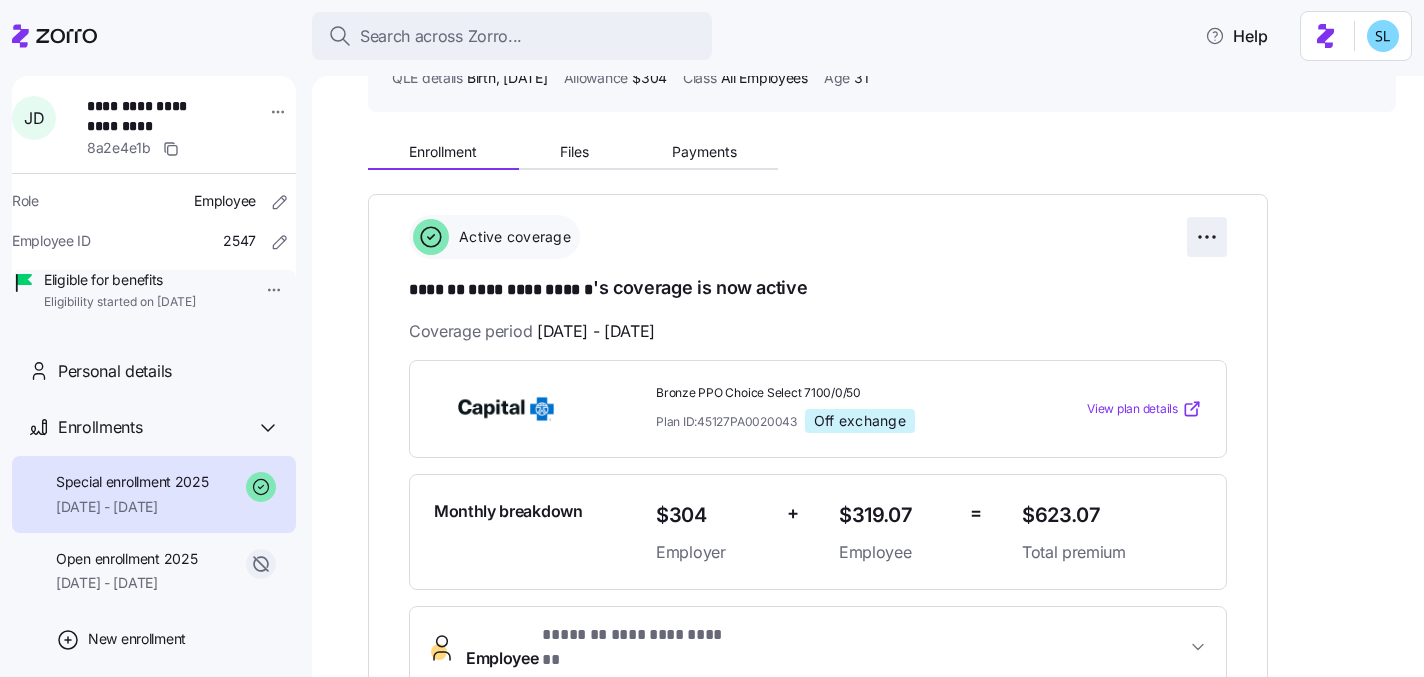 click on "**********" at bounding box center [712, 332] 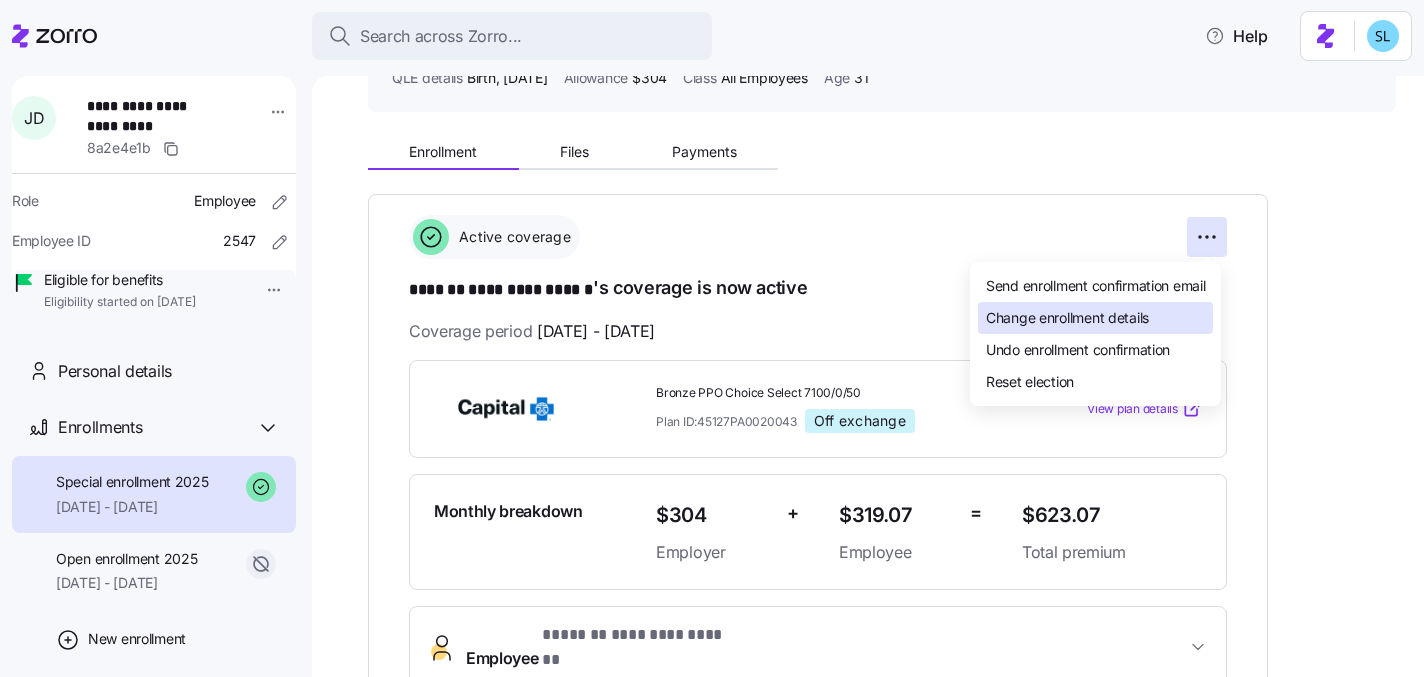 click on "Change enrollment details" at bounding box center [1095, 318] 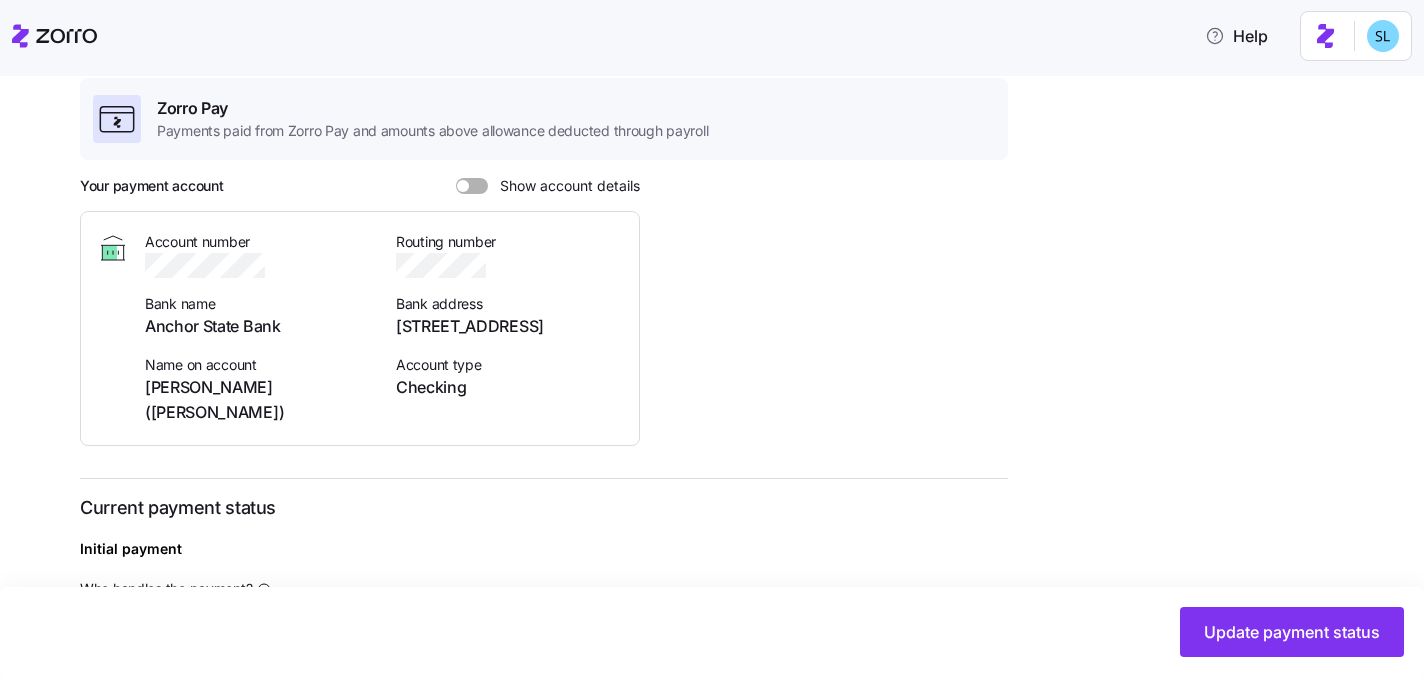 scroll, scrollTop: 0, scrollLeft: 0, axis: both 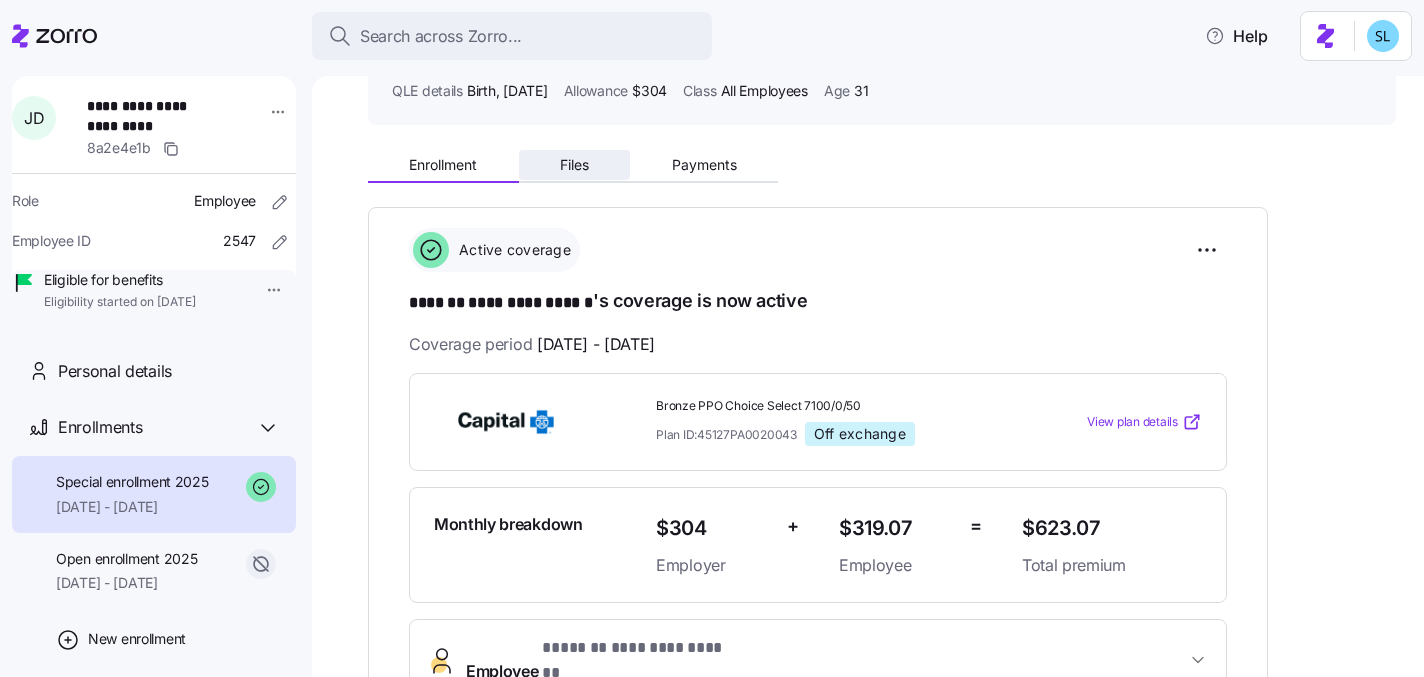 click on "Files" at bounding box center [575, 165] 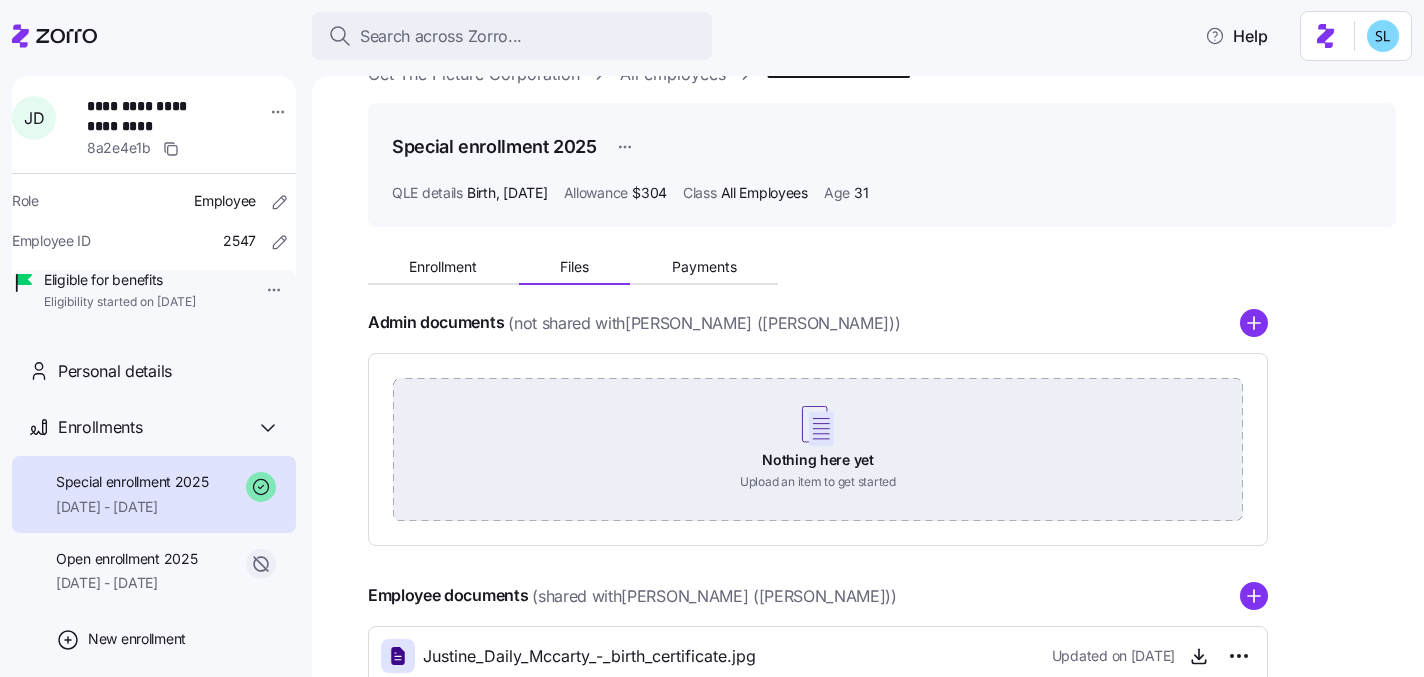 scroll, scrollTop: 243, scrollLeft: 0, axis: vertical 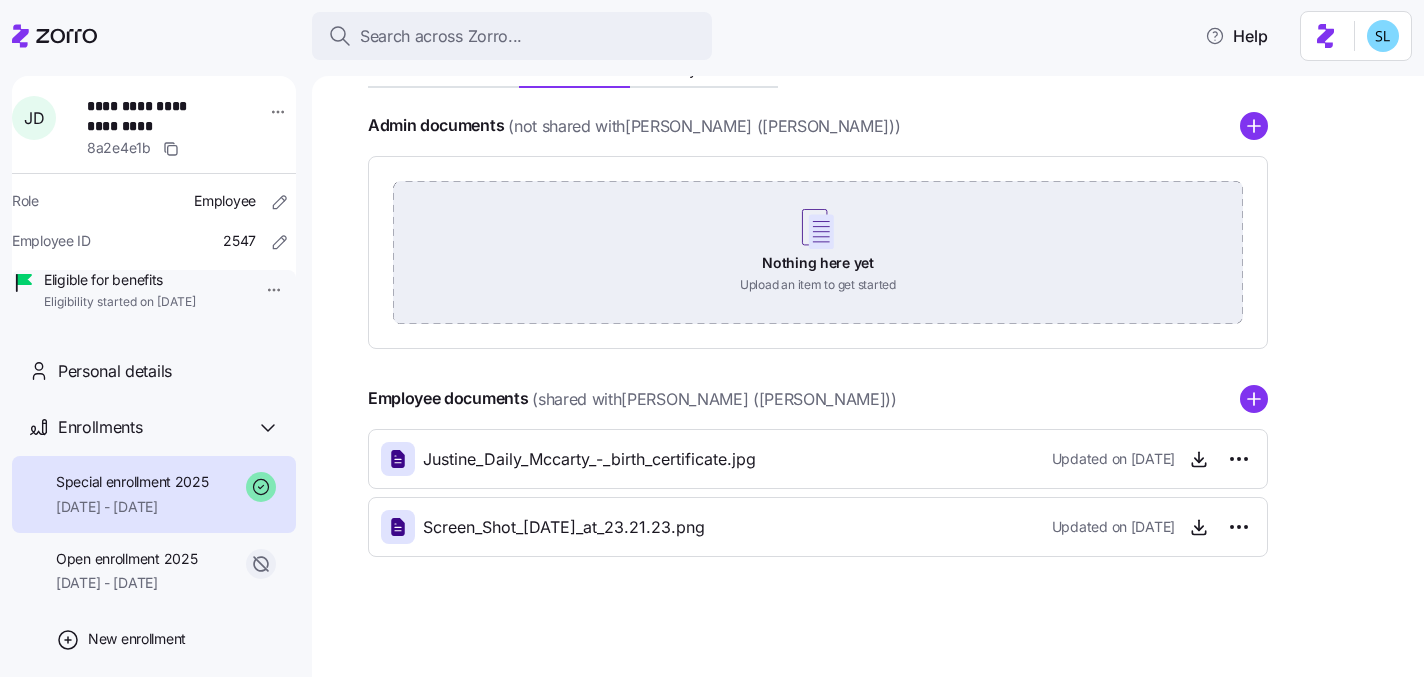 click on "Nothing here yet Upload an item to get started" at bounding box center [818, 251] 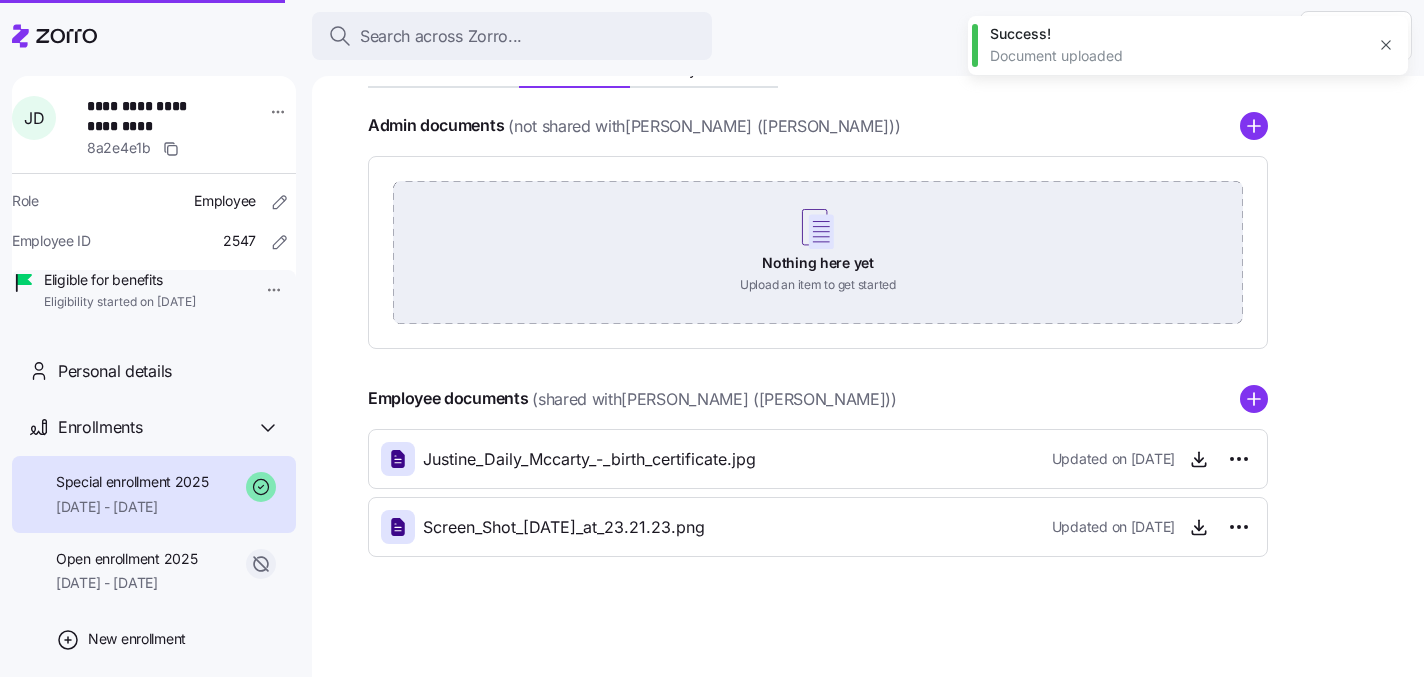 scroll, scrollTop: 110, scrollLeft: 0, axis: vertical 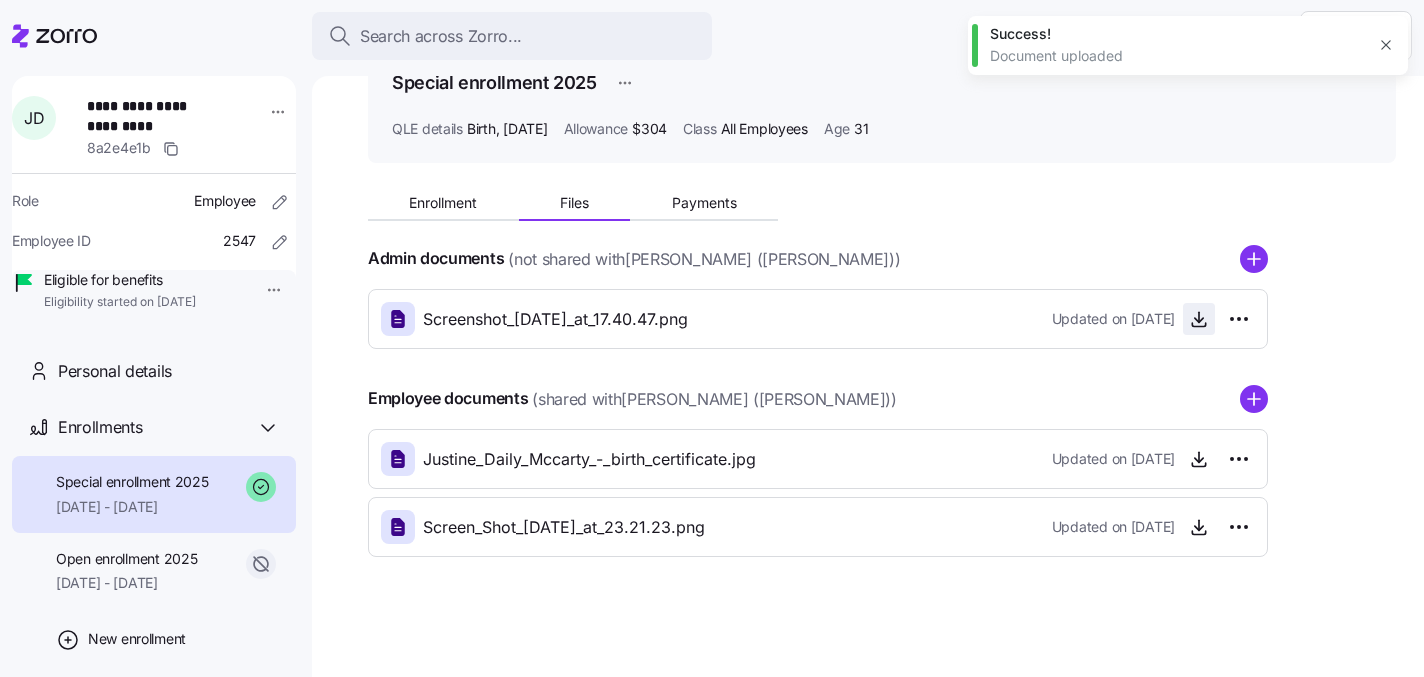 click 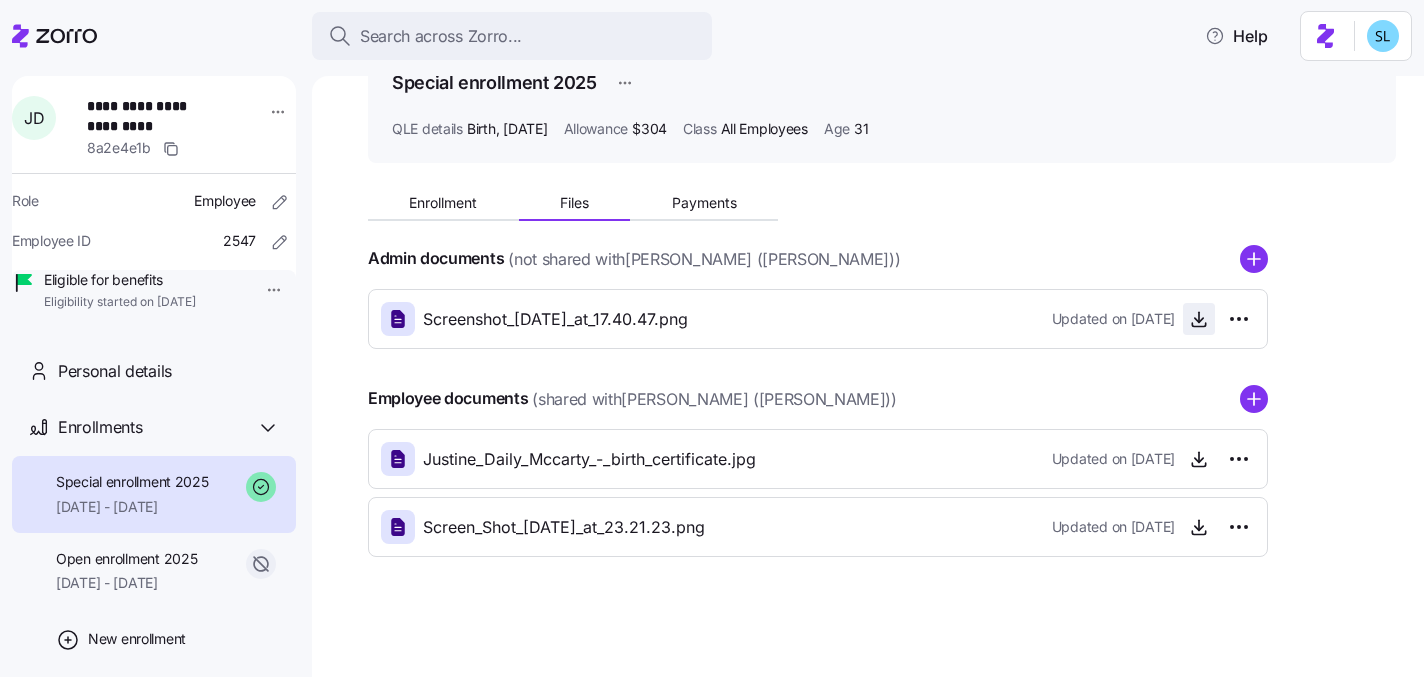 click 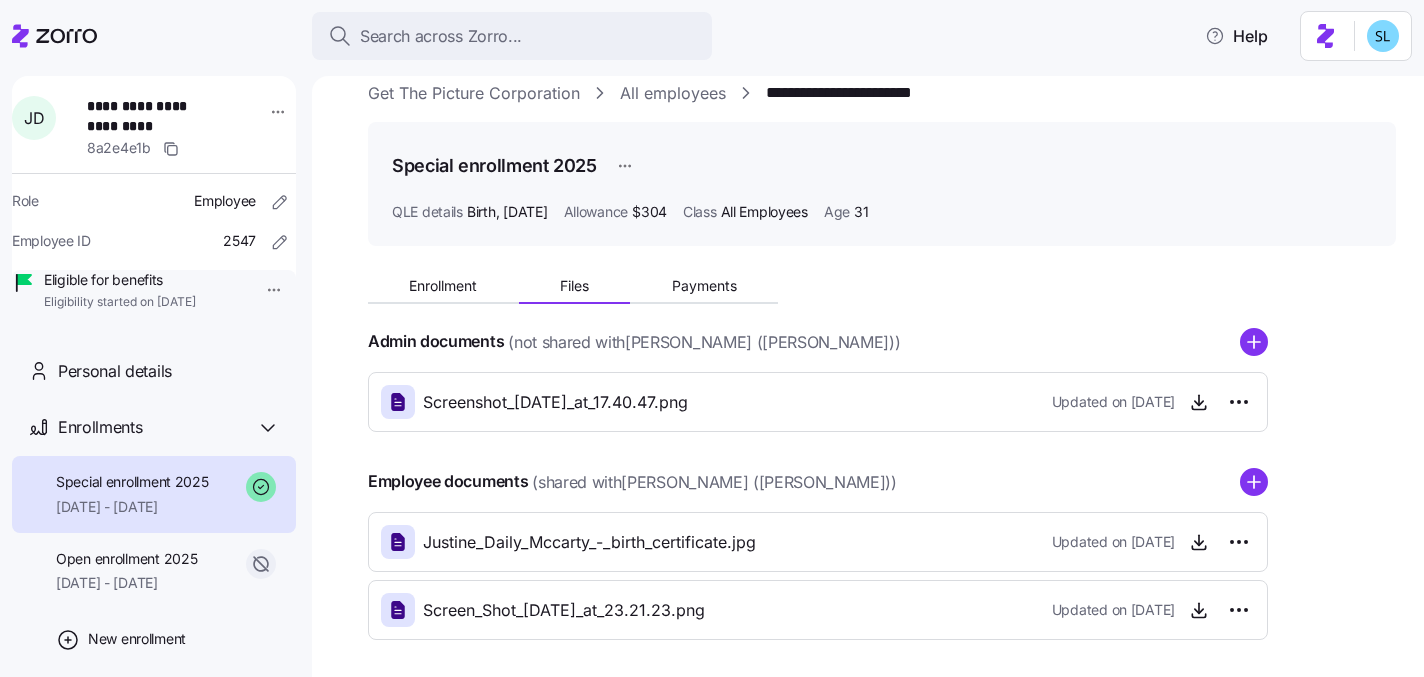 scroll, scrollTop: 0, scrollLeft: 0, axis: both 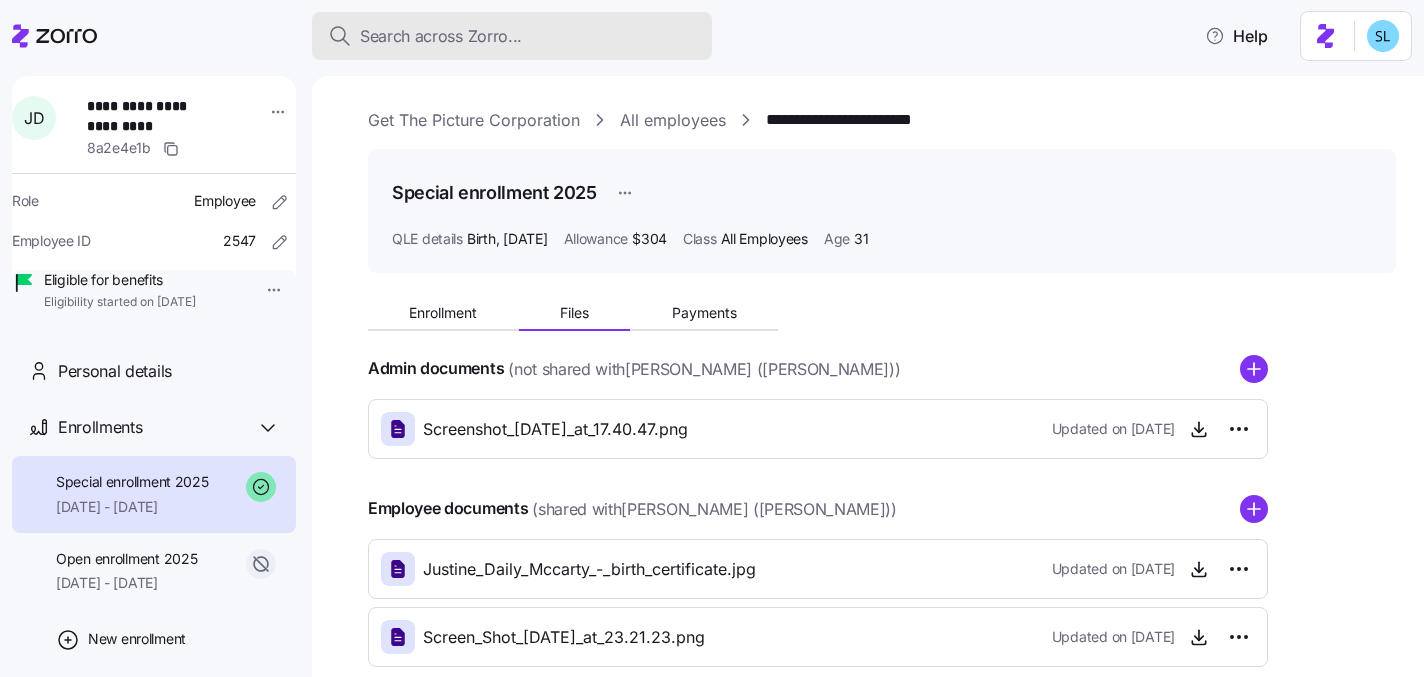 click on "Search across Zorro..." at bounding box center [441, 36] 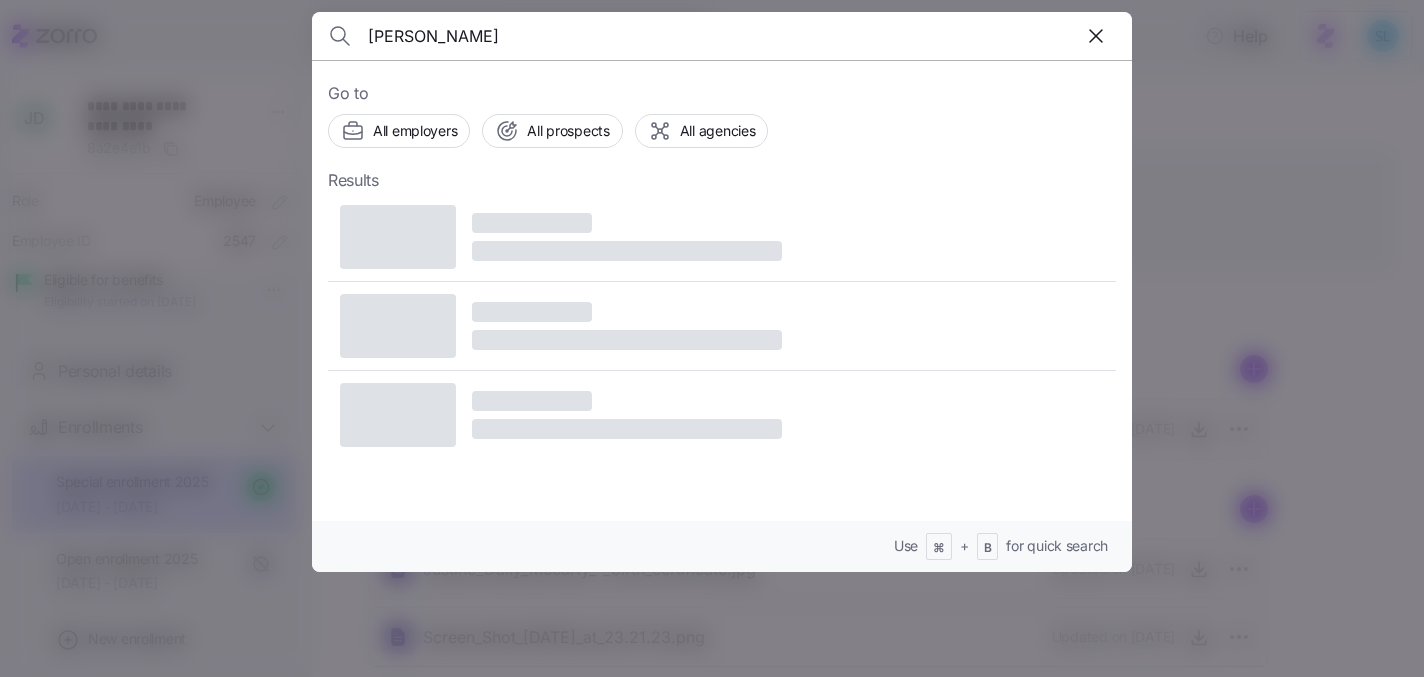 type on "[PERSON_NAME]" 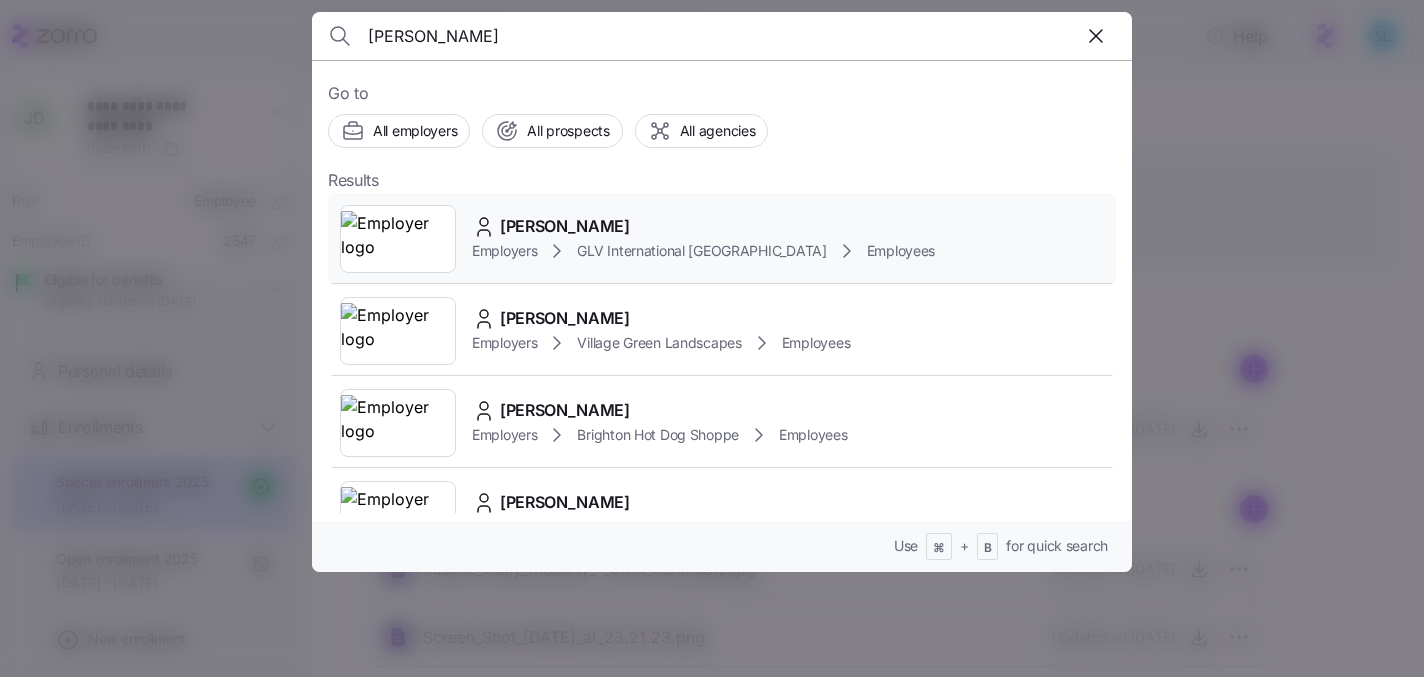 click on "[PERSON_NAME]" at bounding box center (565, 226) 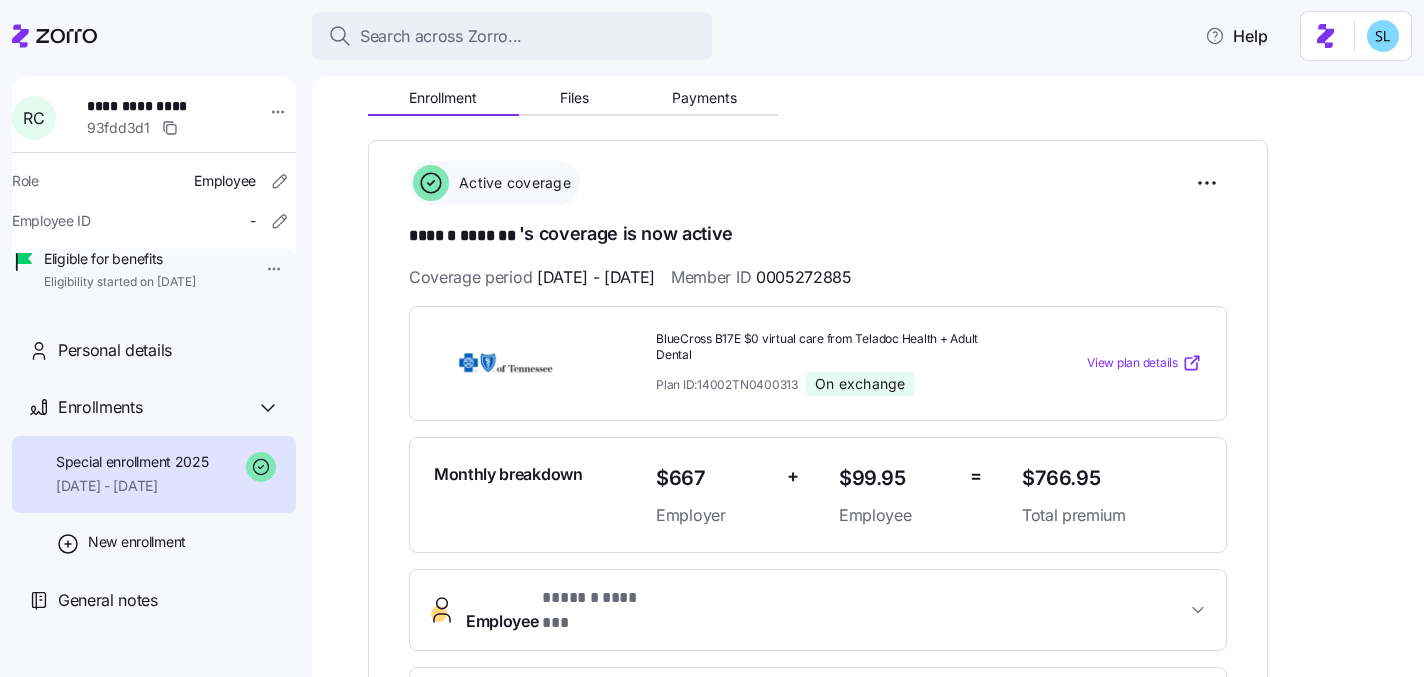 scroll, scrollTop: 602, scrollLeft: 0, axis: vertical 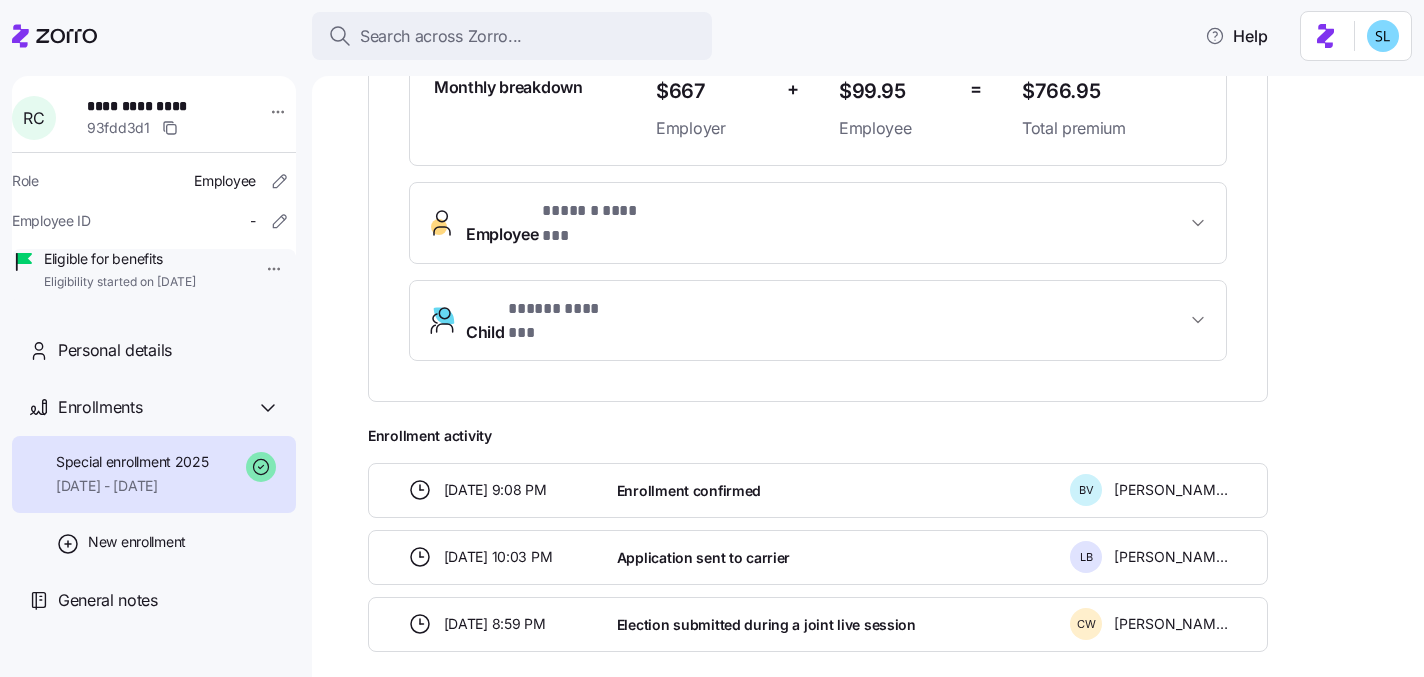 click on "Employee * ******   ******* *" at bounding box center [818, 223] 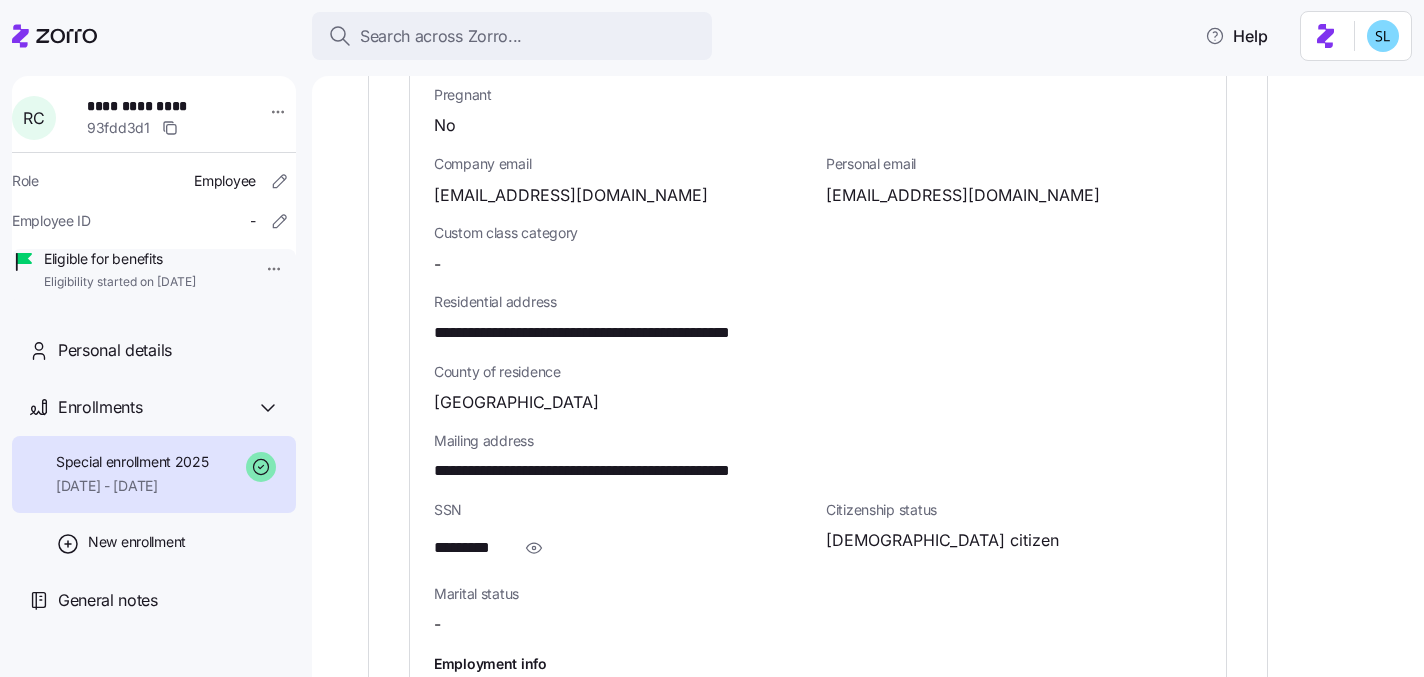 scroll, scrollTop: 1323, scrollLeft: 0, axis: vertical 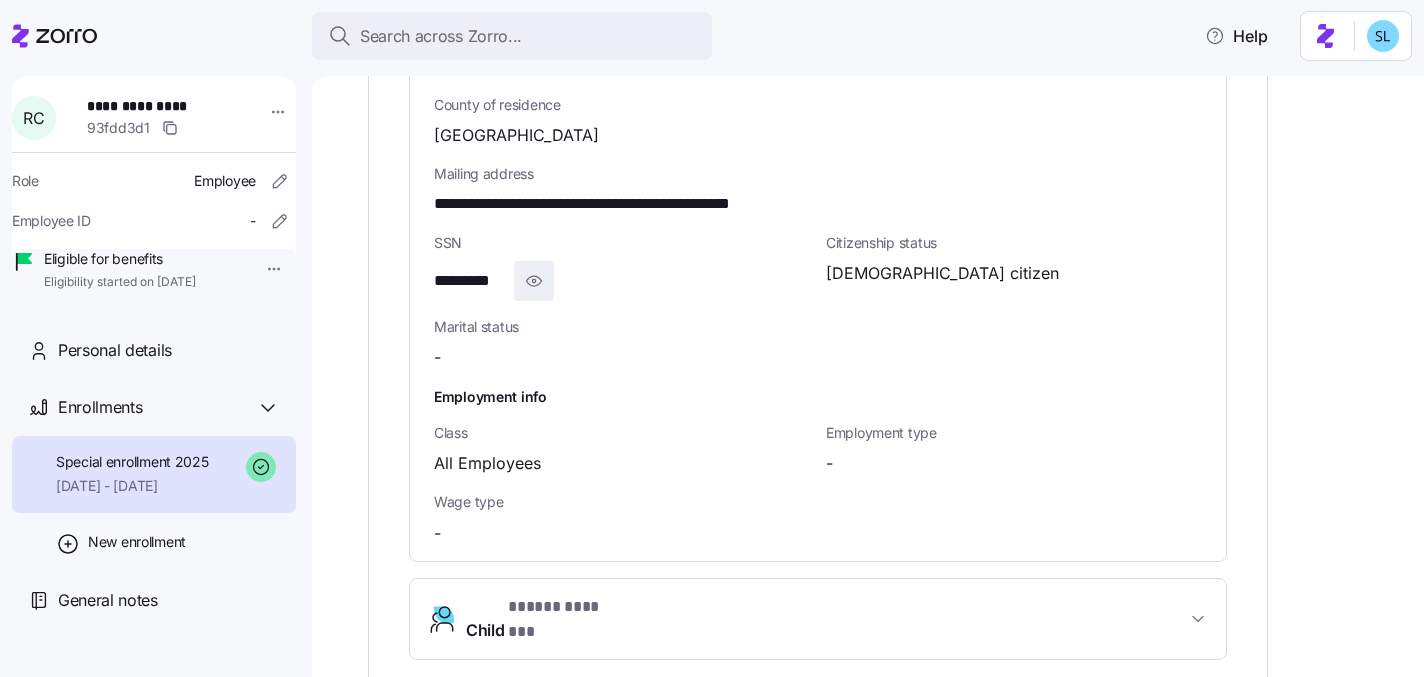 click 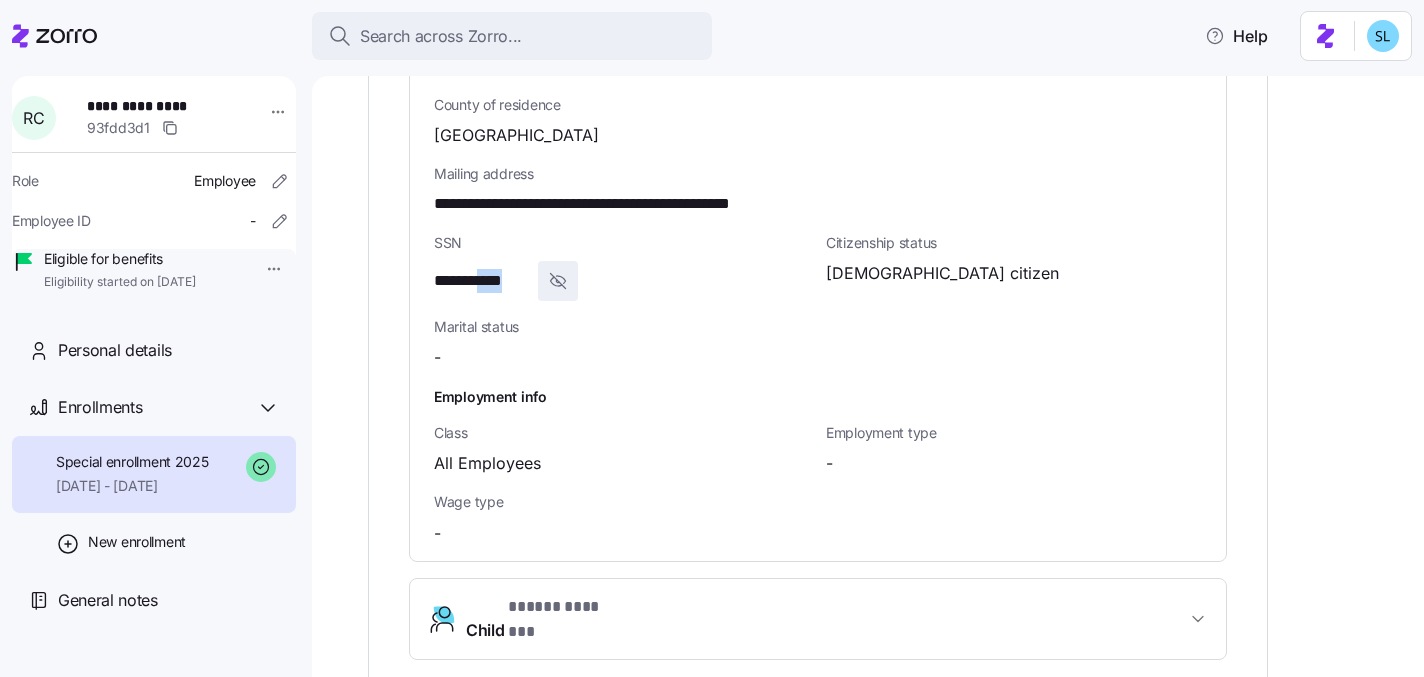 drag, startPoint x: 528, startPoint y: 268, endPoint x: 492, endPoint y: 264, distance: 36.221542 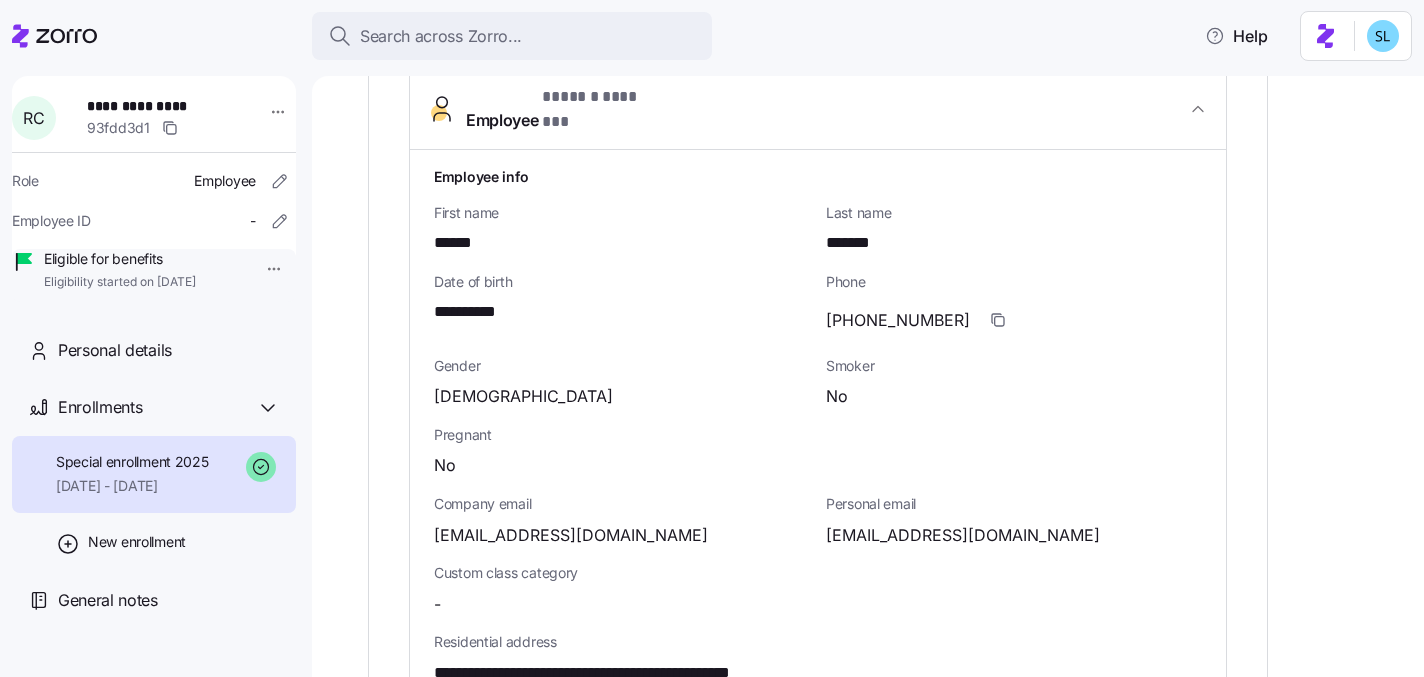 scroll, scrollTop: 636, scrollLeft: 0, axis: vertical 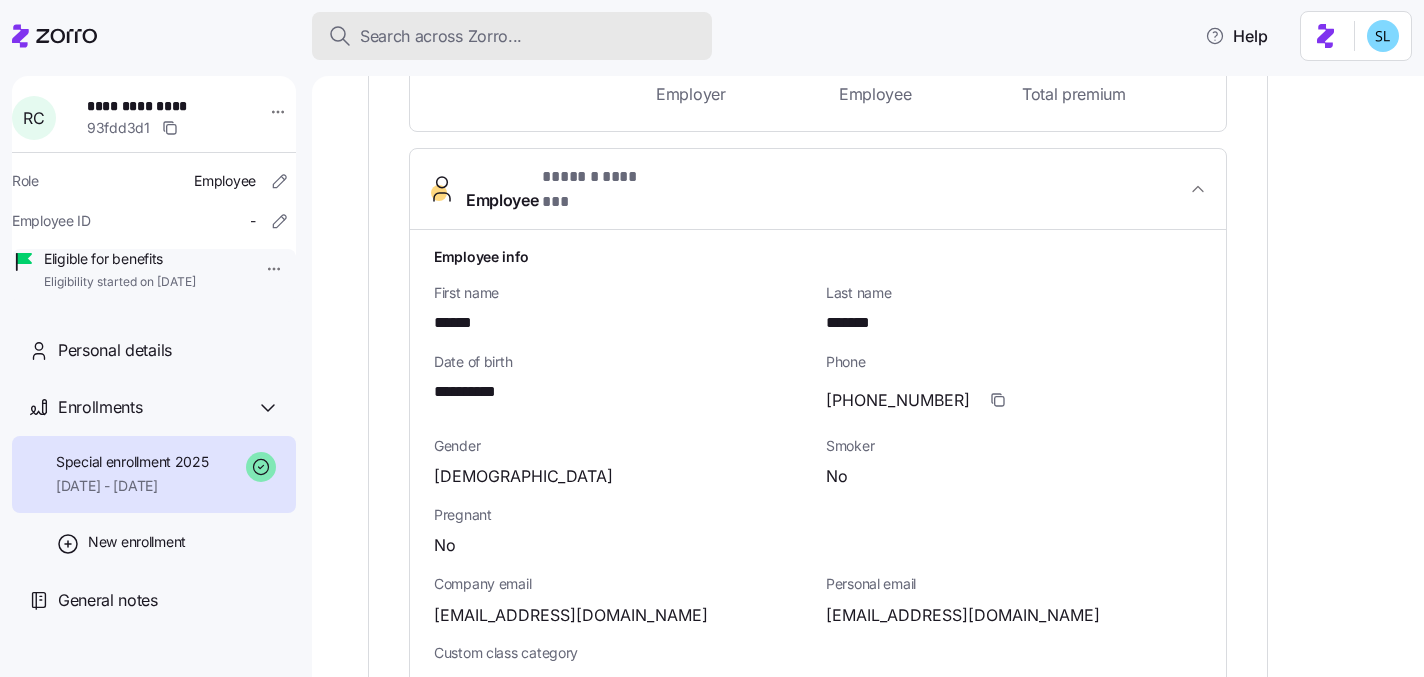 click on "Search across Zorro..." at bounding box center [512, 36] 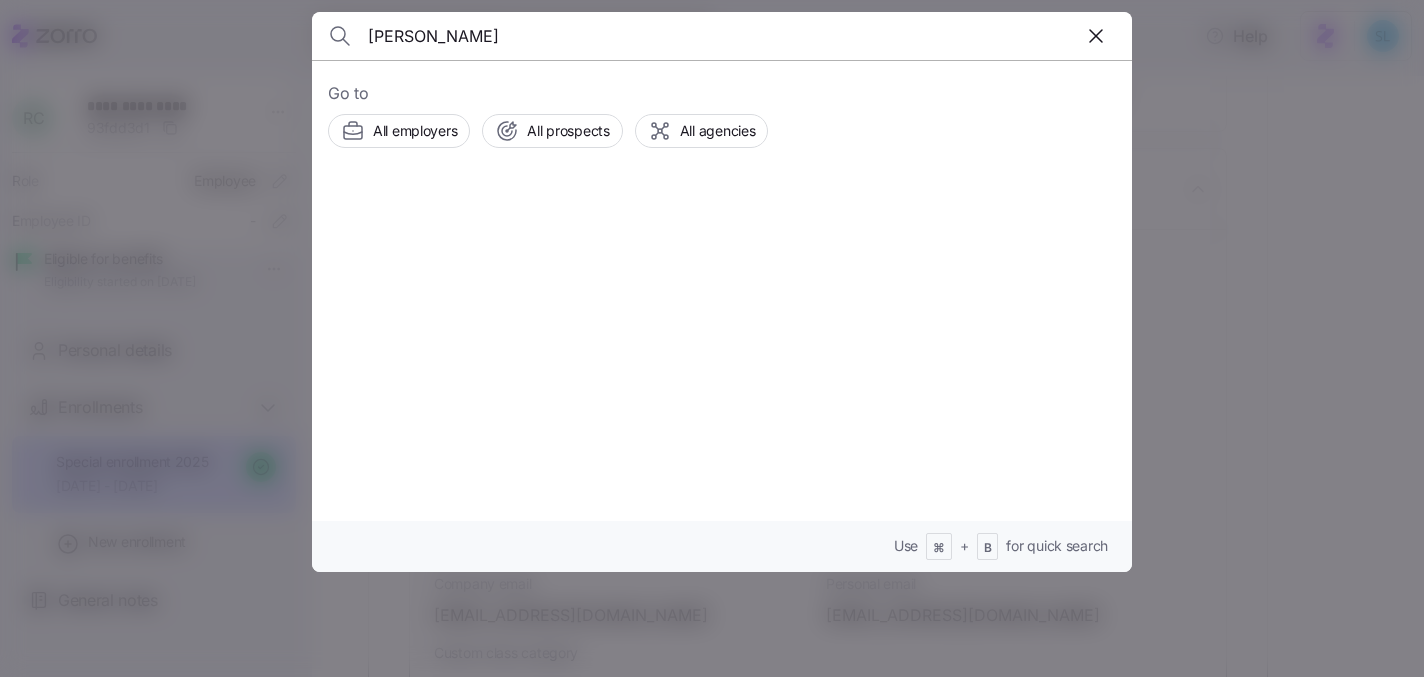 type on "[PERSON_NAME]" 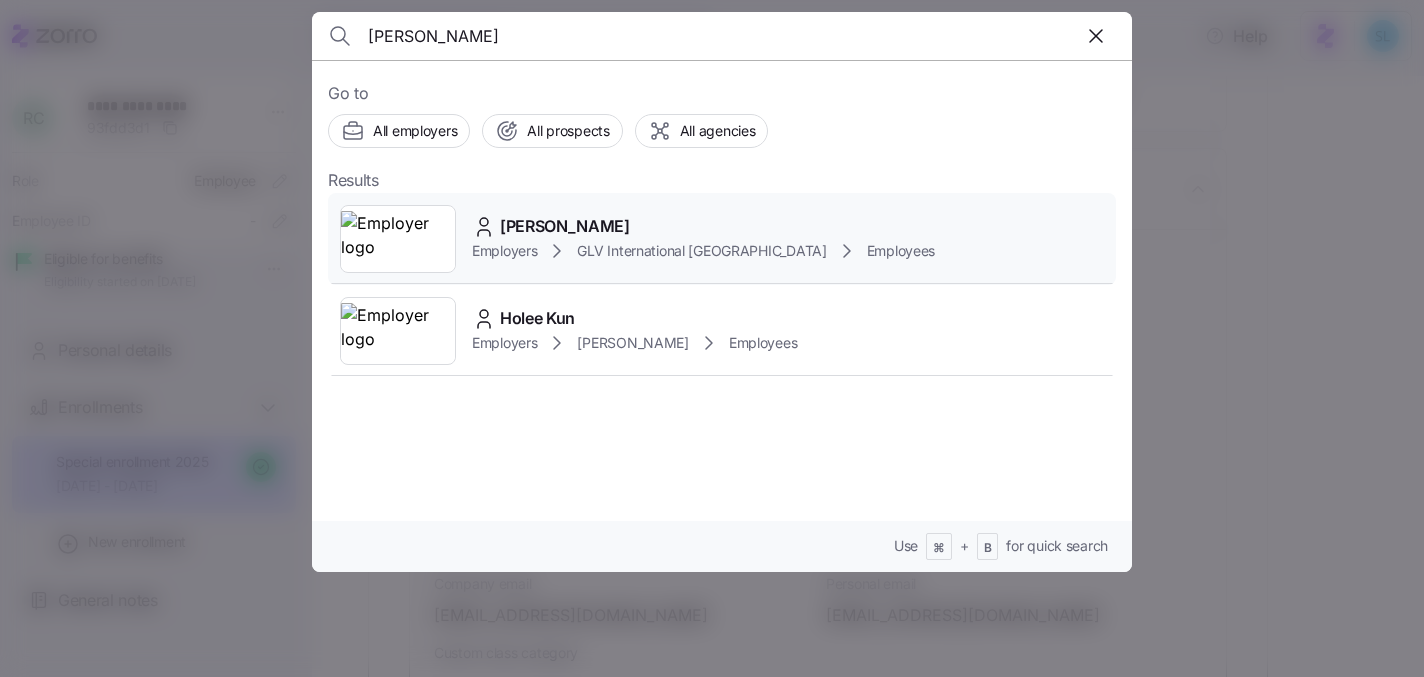 click on "[PERSON_NAME]" at bounding box center (565, 226) 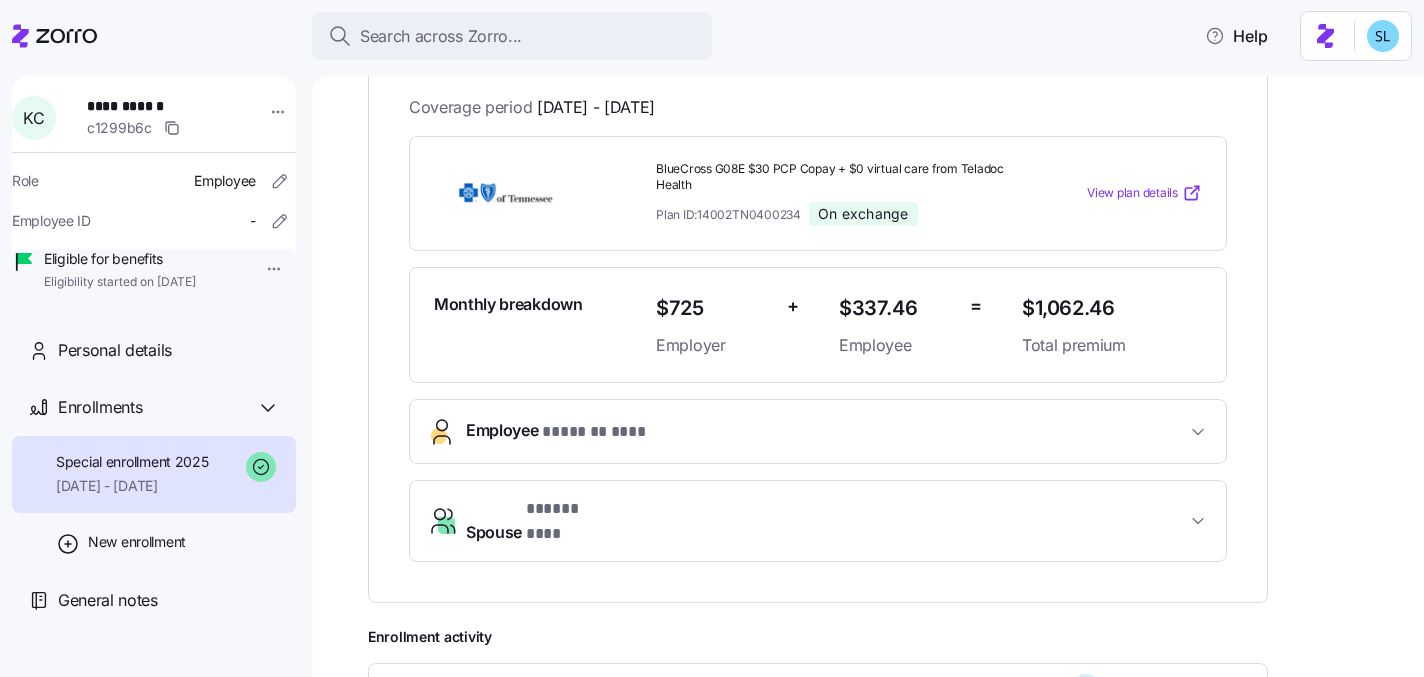 click on "* *******   *** *" at bounding box center [595, 432] 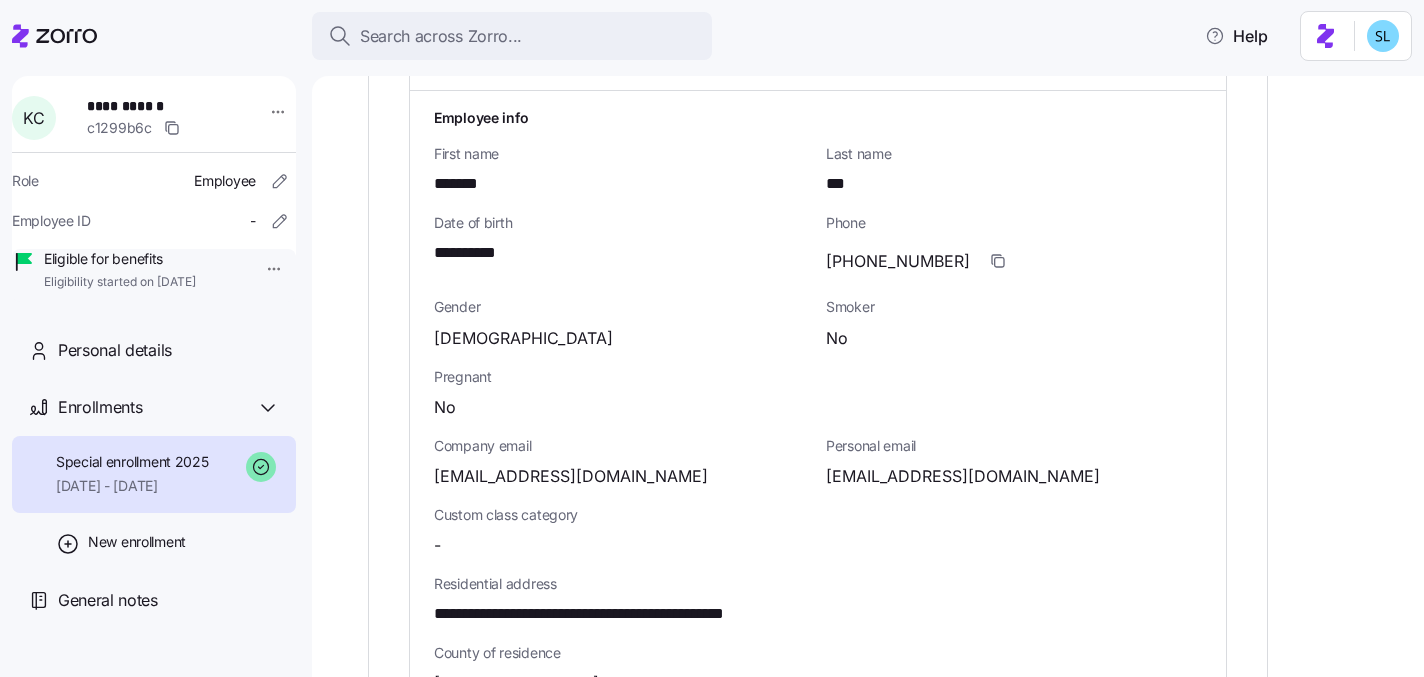 scroll, scrollTop: 1070, scrollLeft: 0, axis: vertical 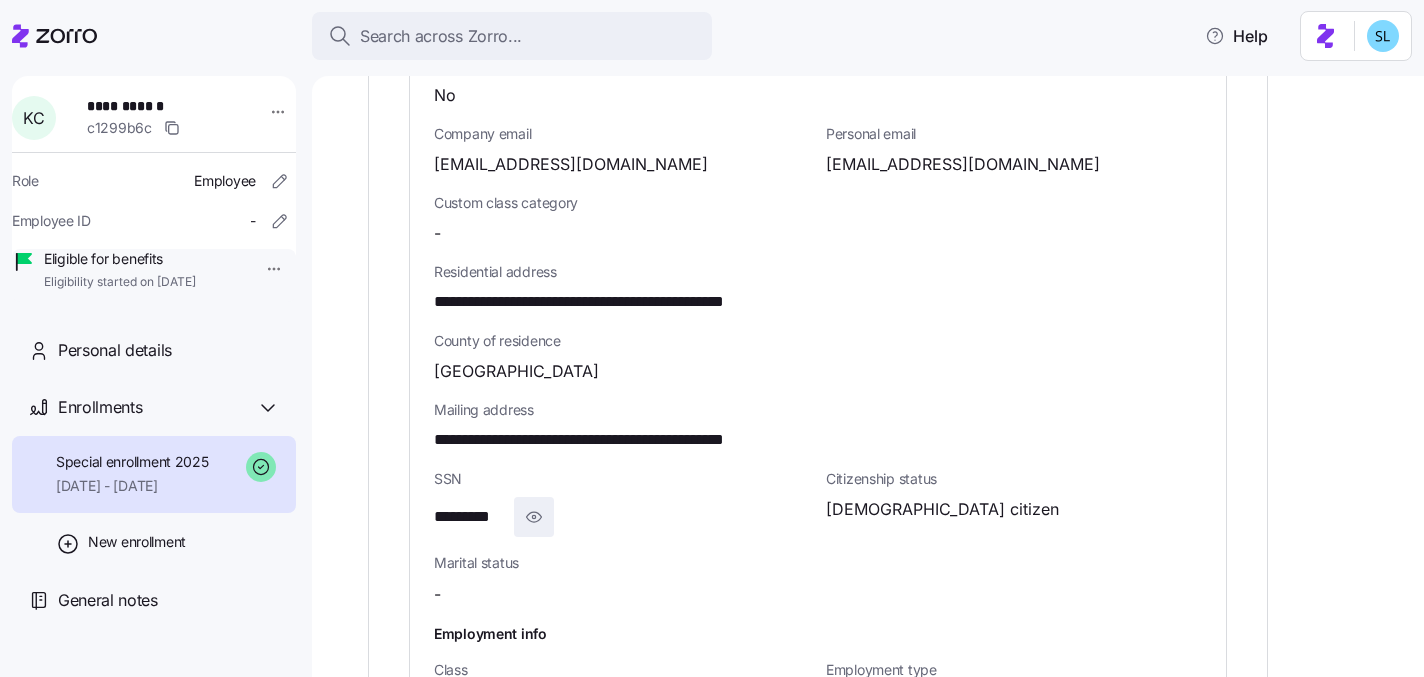 click 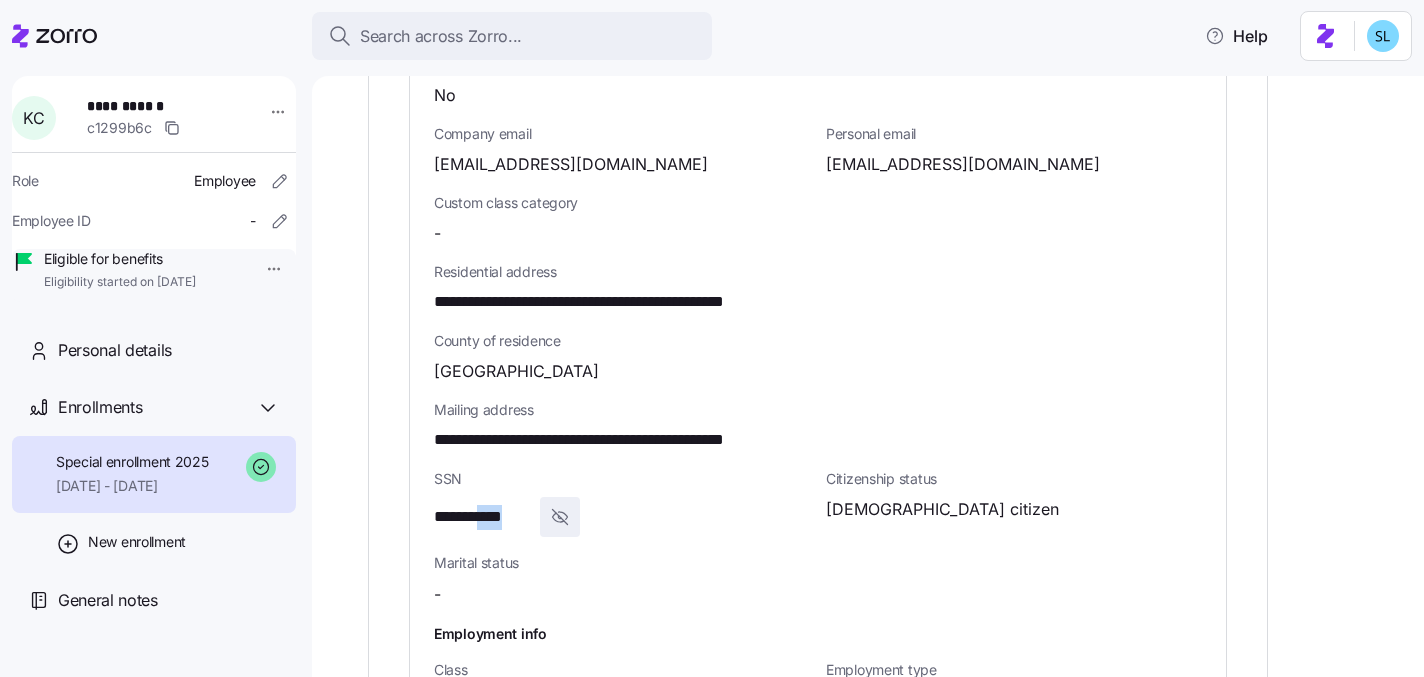 drag, startPoint x: 532, startPoint y: 518, endPoint x: 496, endPoint y: 518, distance: 36 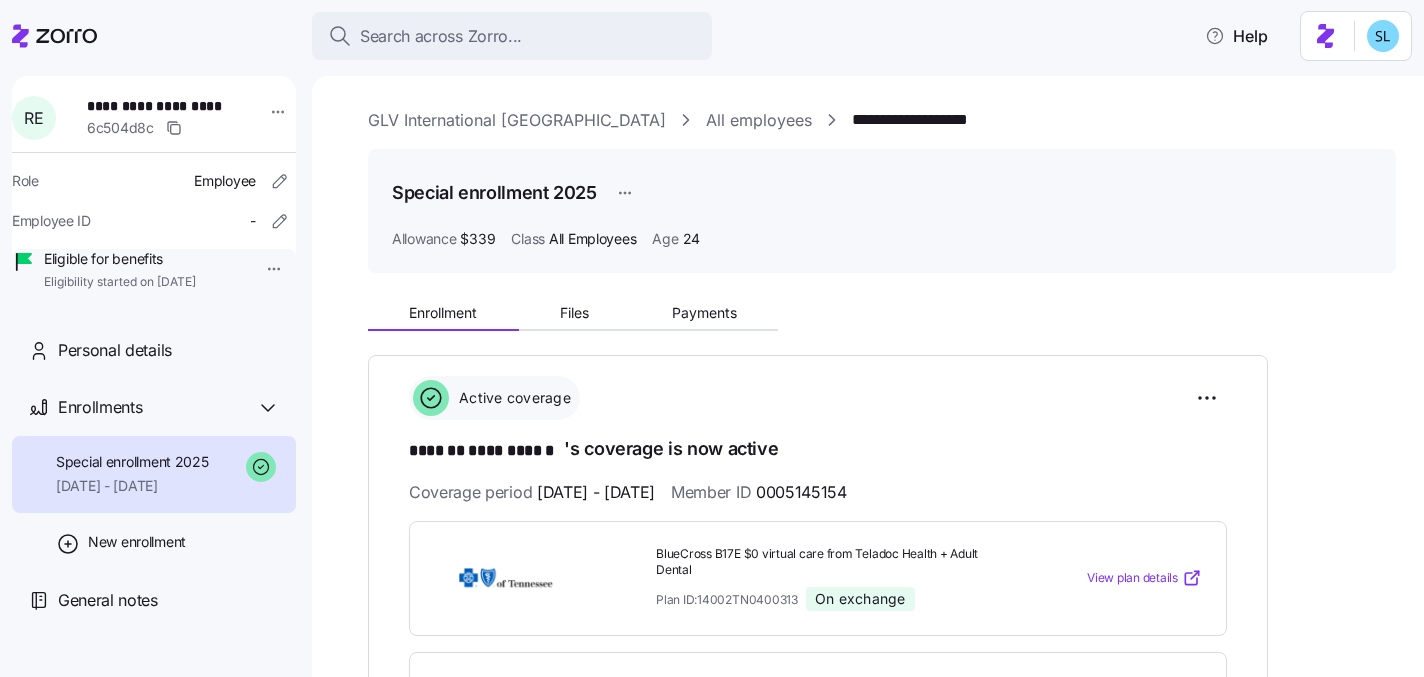 scroll, scrollTop: 0, scrollLeft: 0, axis: both 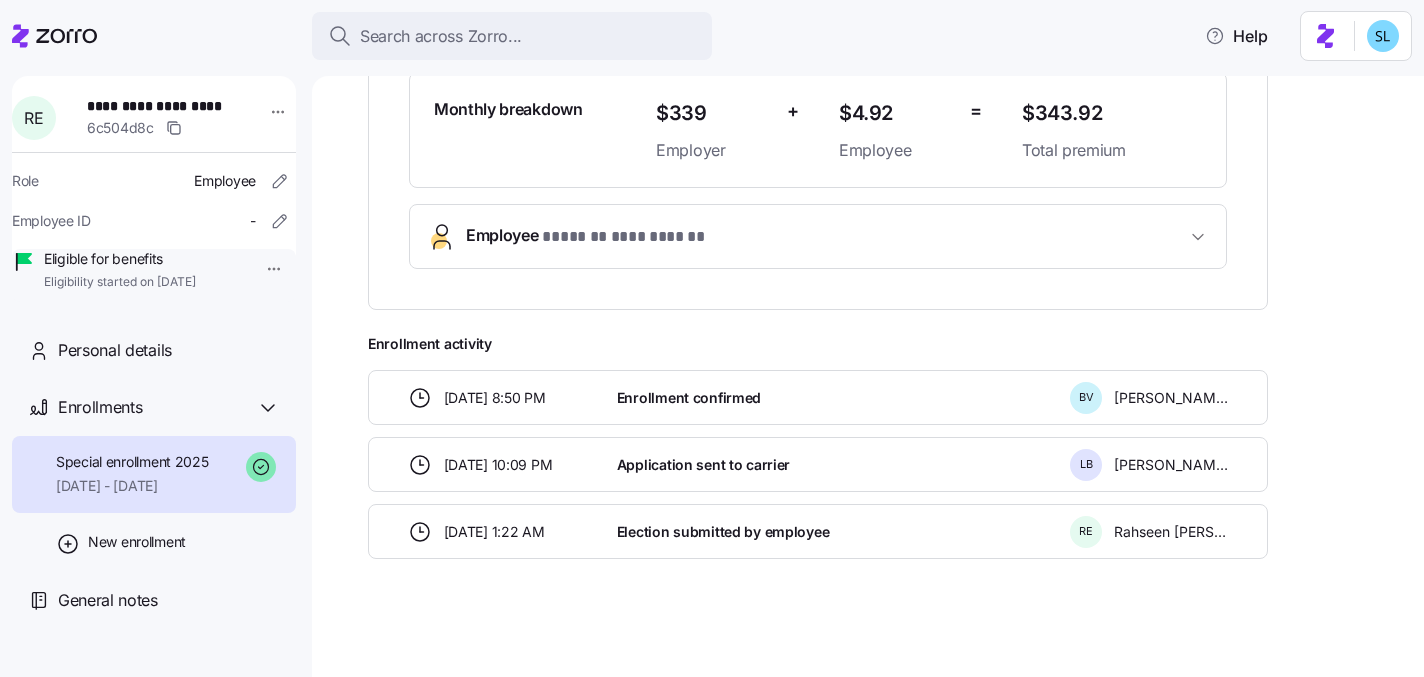 click on "**********" at bounding box center [623, 237] 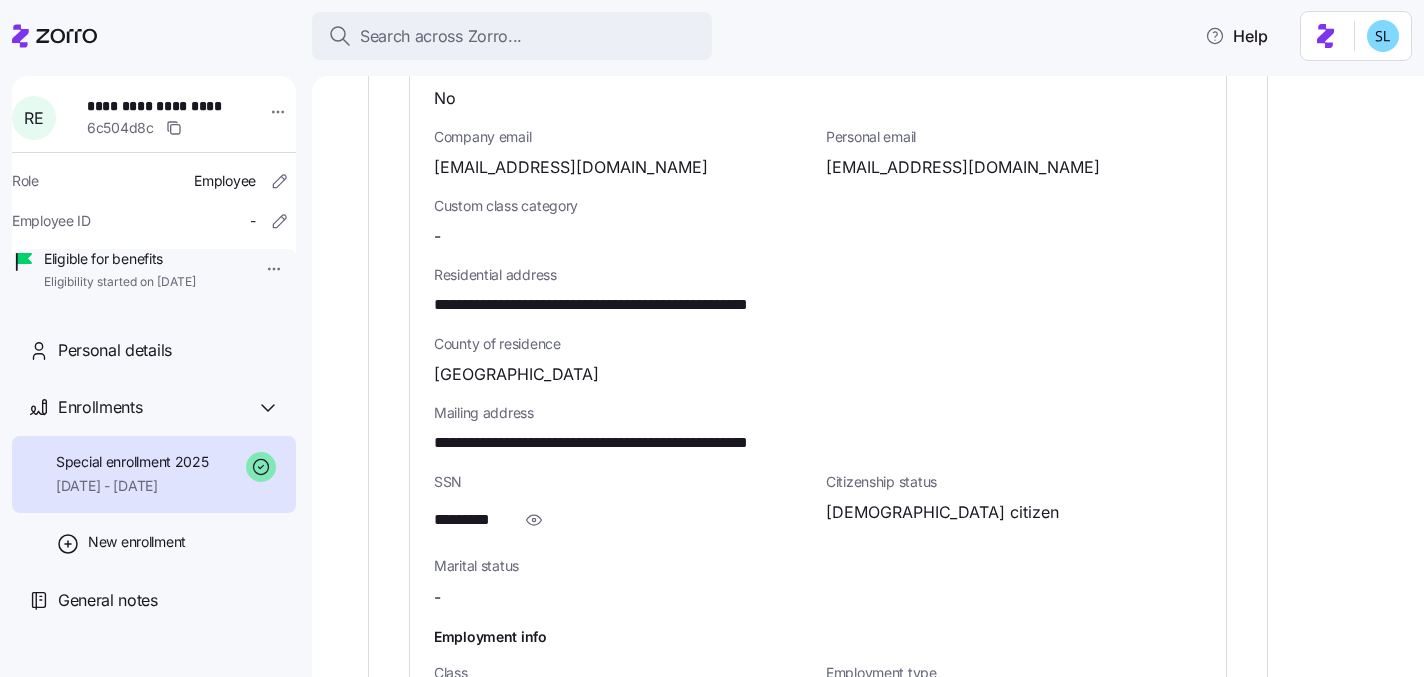 scroll, scrollTop: 1089, scrollLeft: 0, axis: vertical 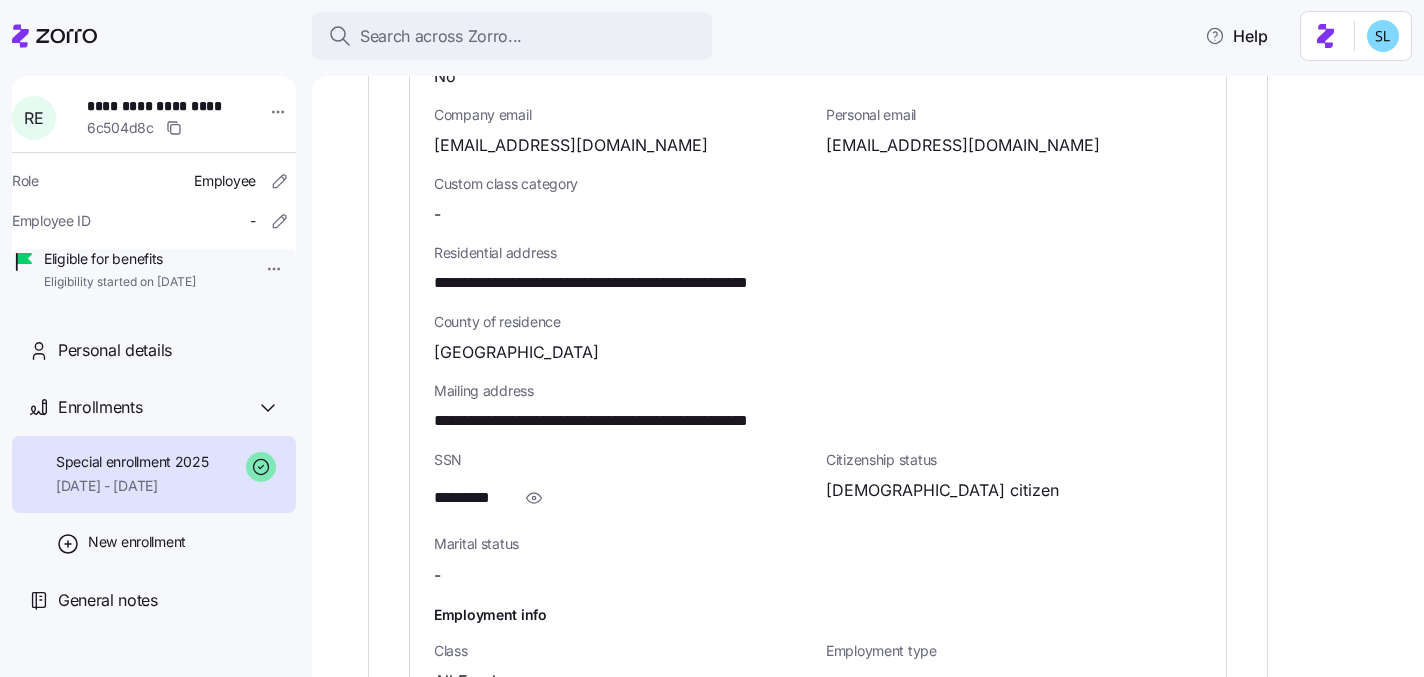 click 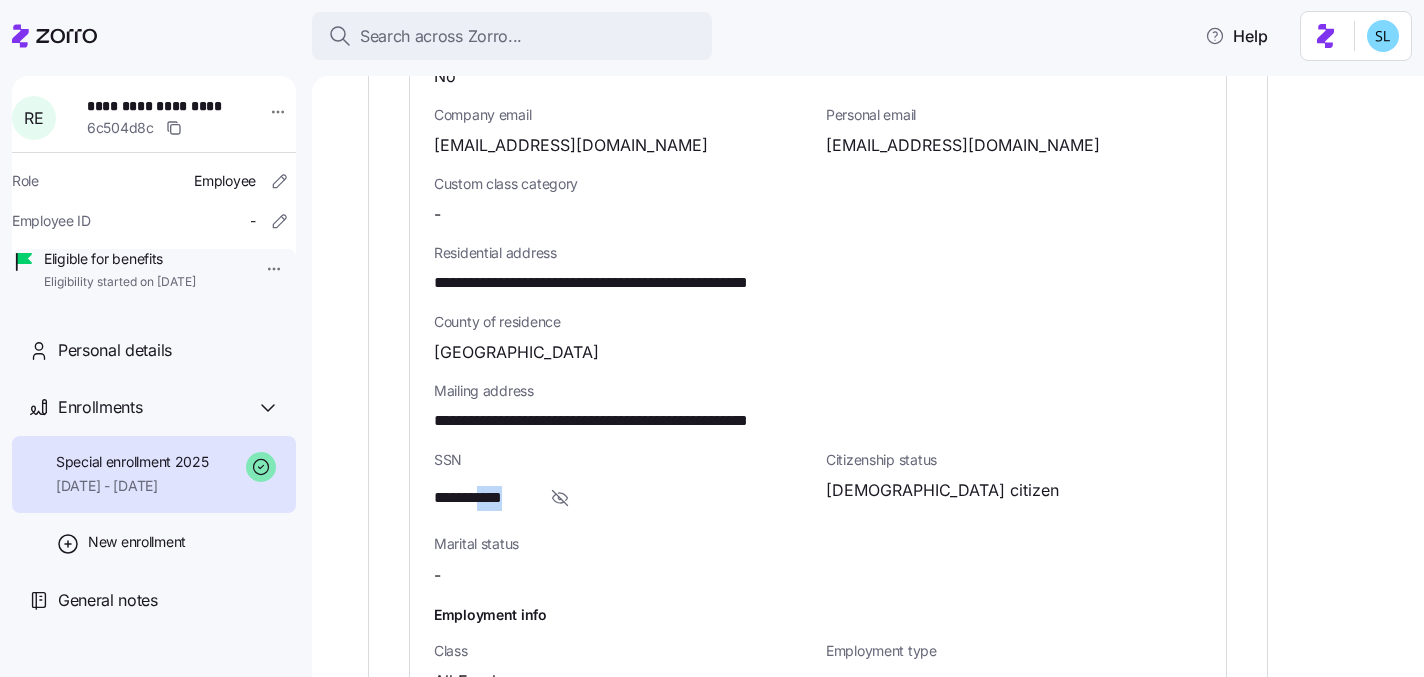 drag, startPoint x: 533, startPoint y: 498, endPoint x: 497, endPoint y: 497, distance: 36.013885 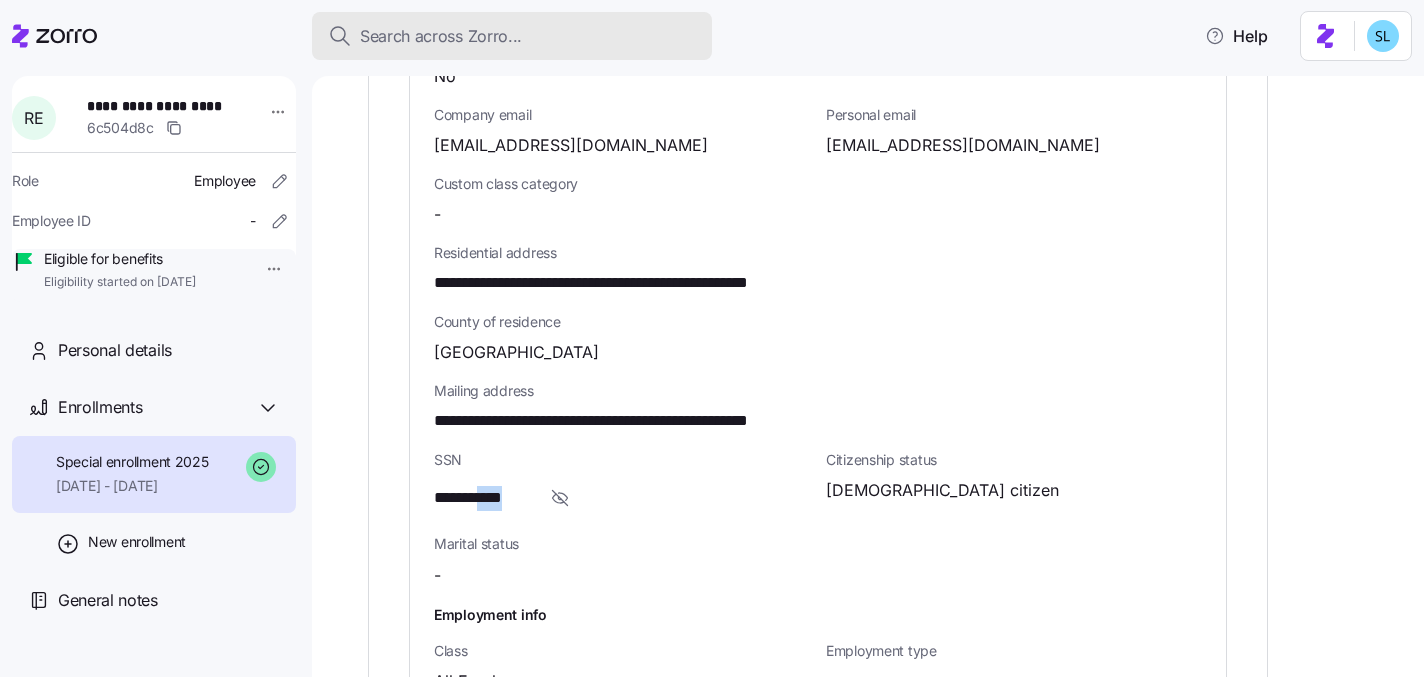 click on "Search across Zorro..." at bounding box center (512, 36) 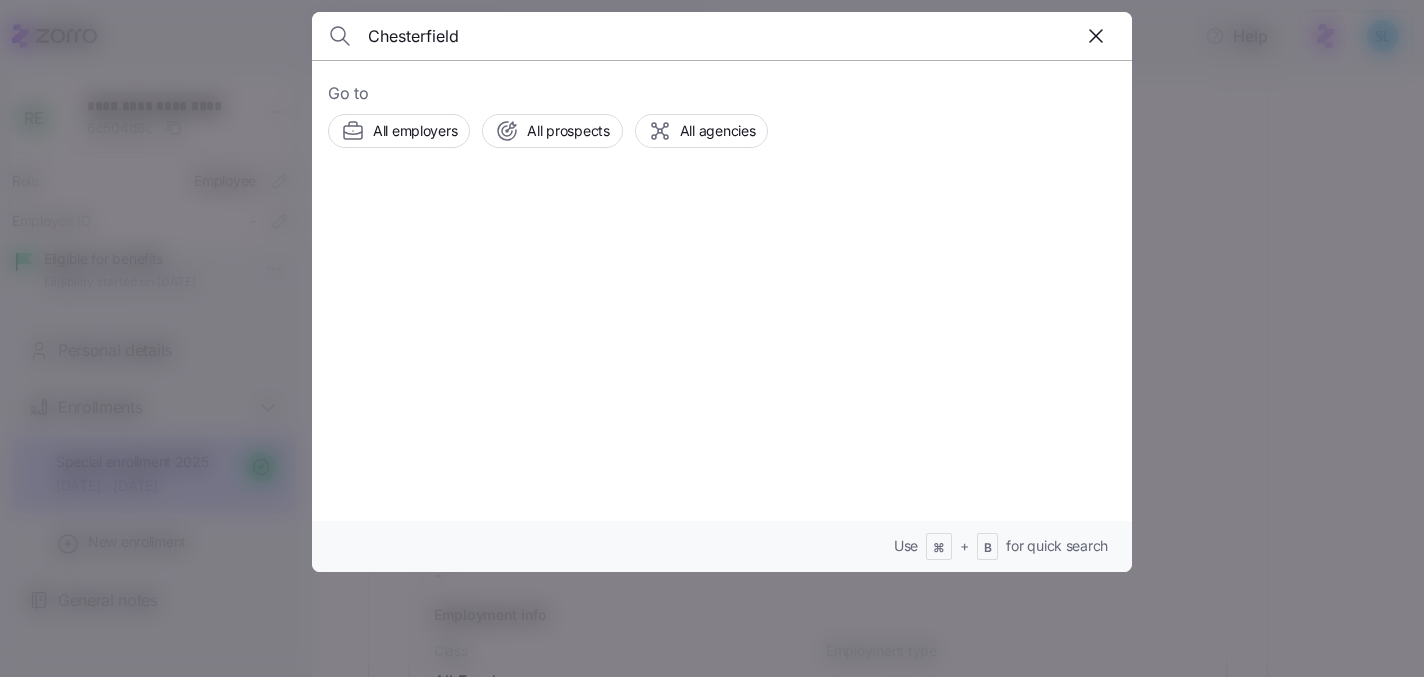 type on "Chesterfield" 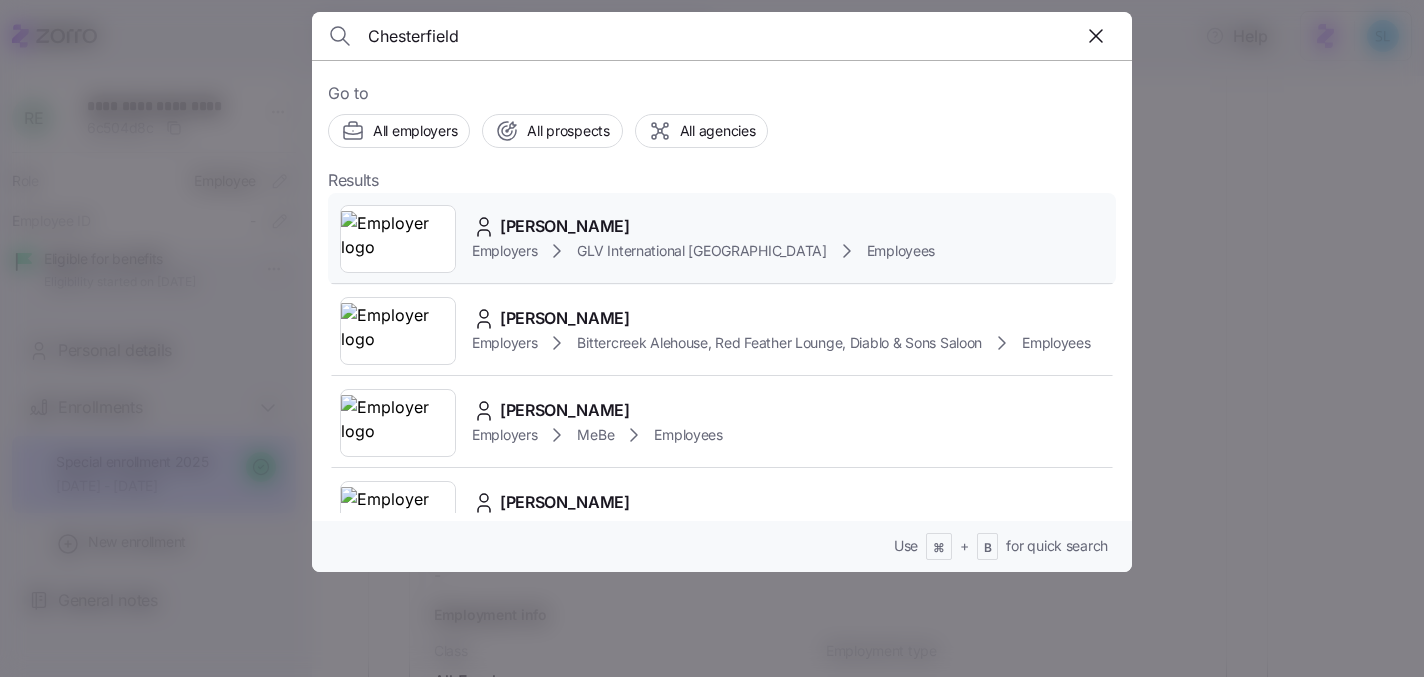 click on "terrence Chesterfield" at bounding box center [565, 226] 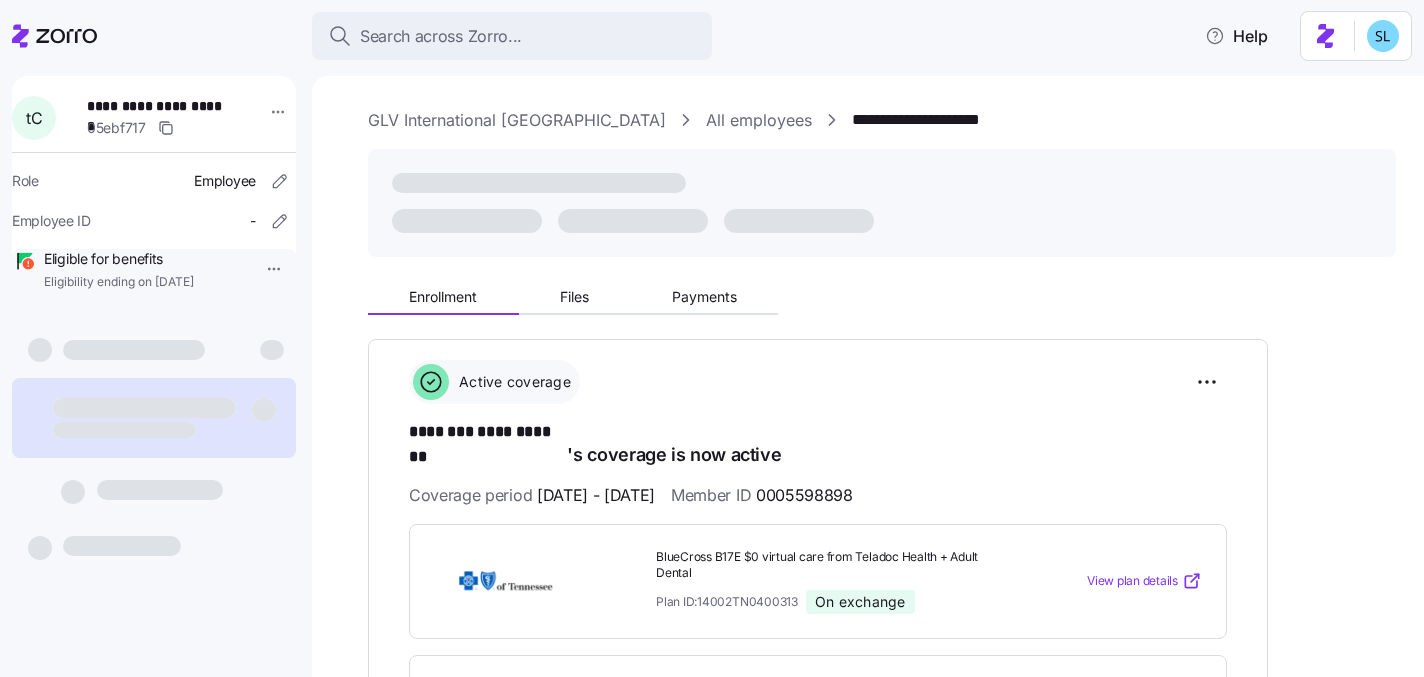 scroll, scrollTop: 564, scrollLeft: 0, axis: vertical 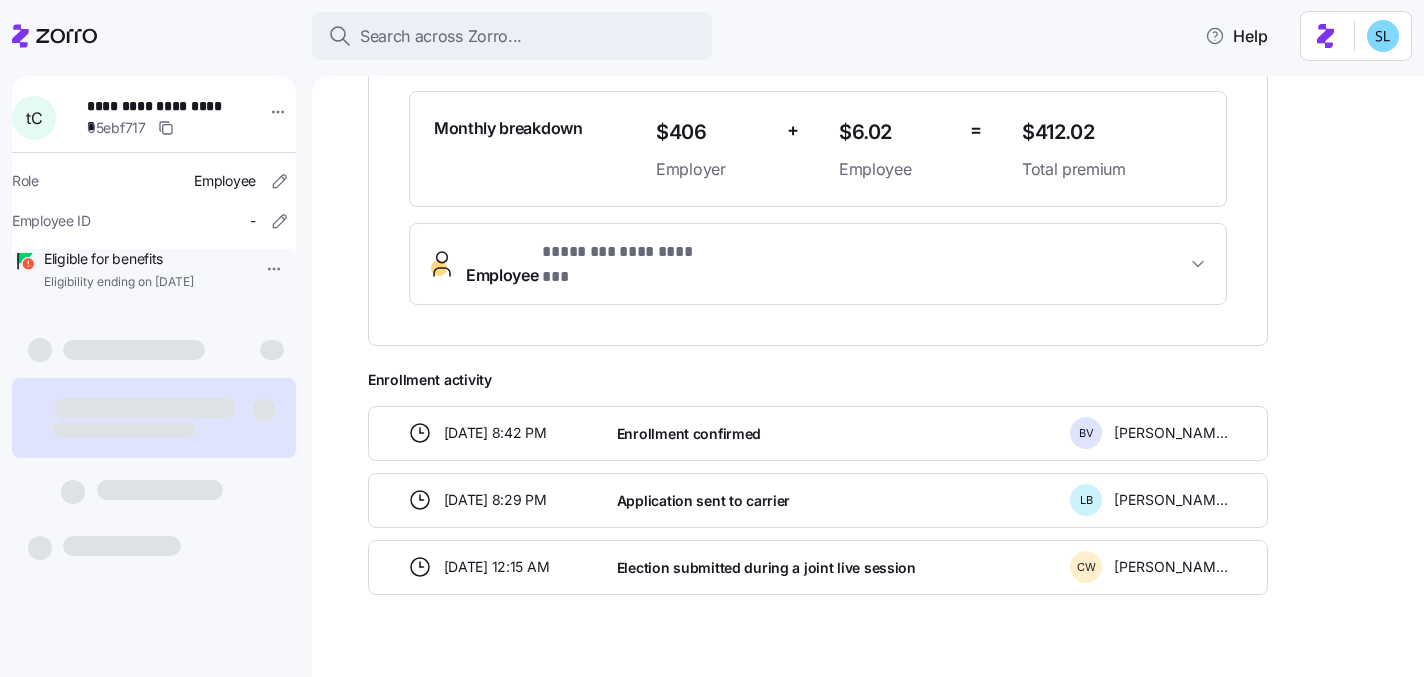 click on "**********" at bounding box center (624, 252) 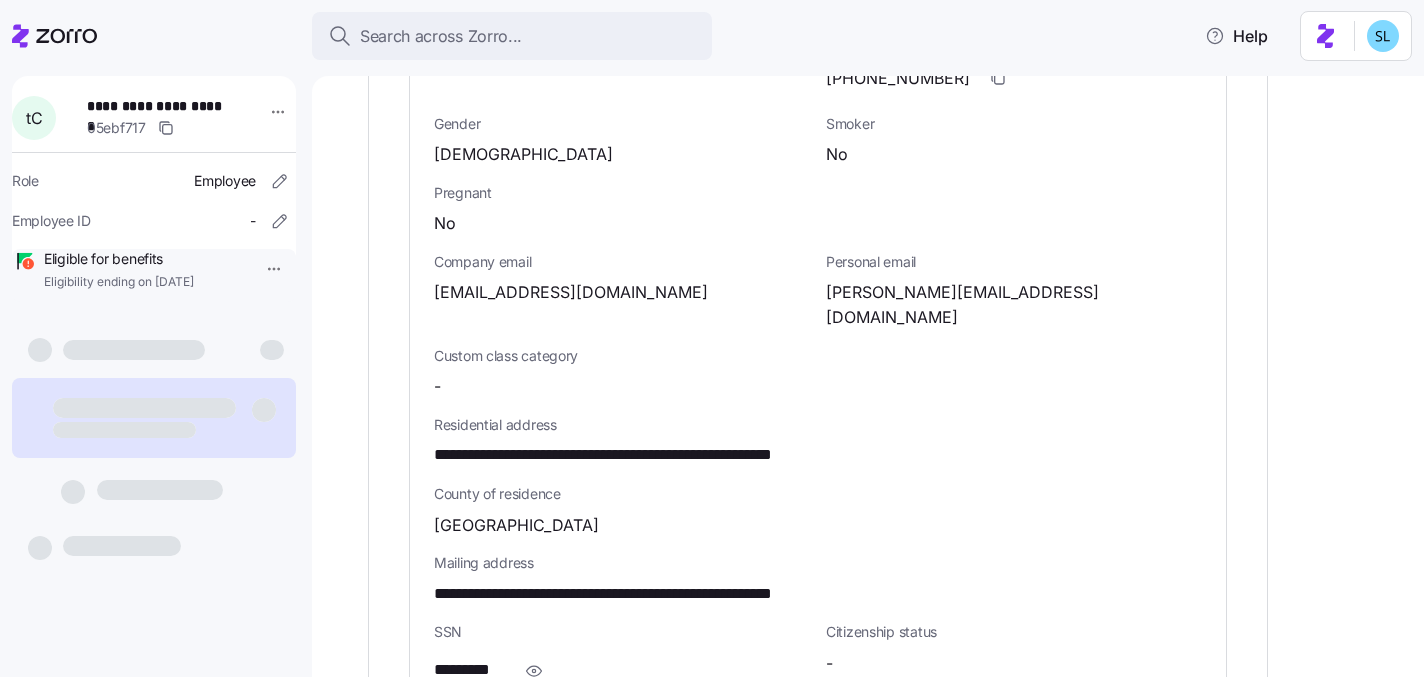 scroll, scrollTop: 1204, scrollLeft: 0, axis: vertical 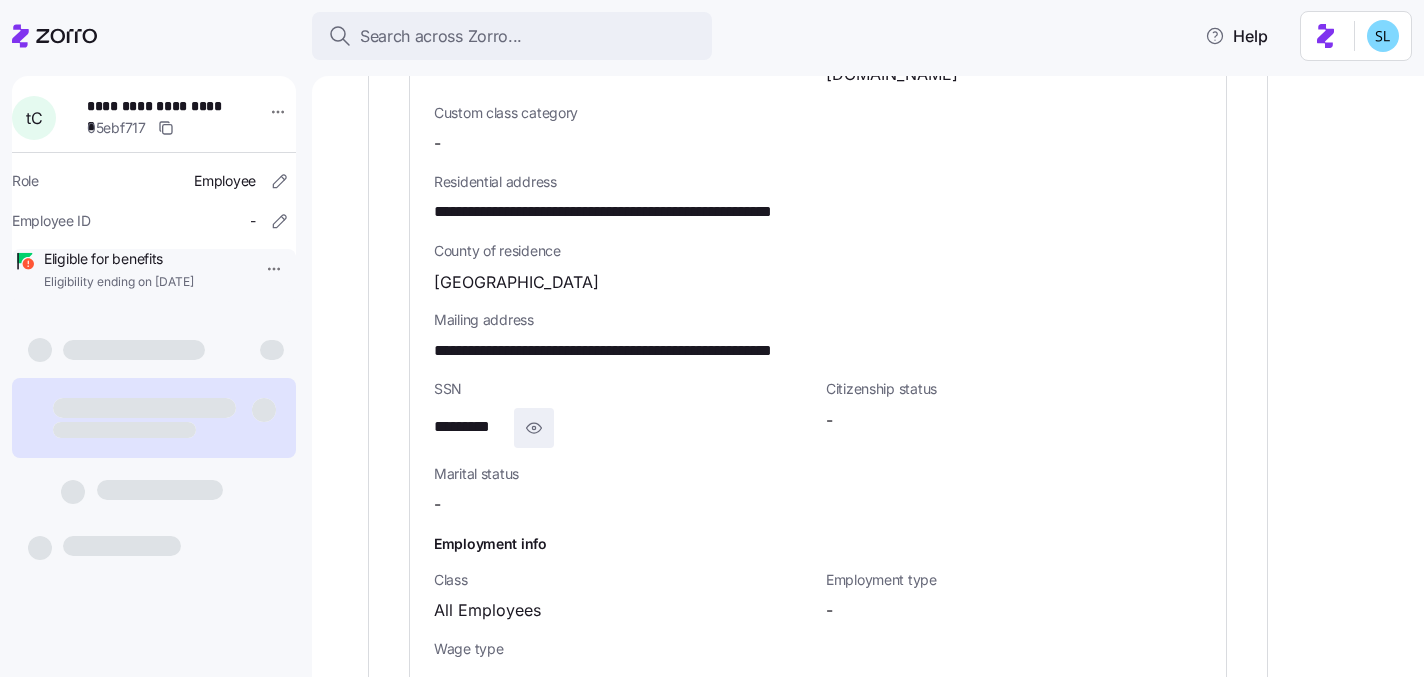 click 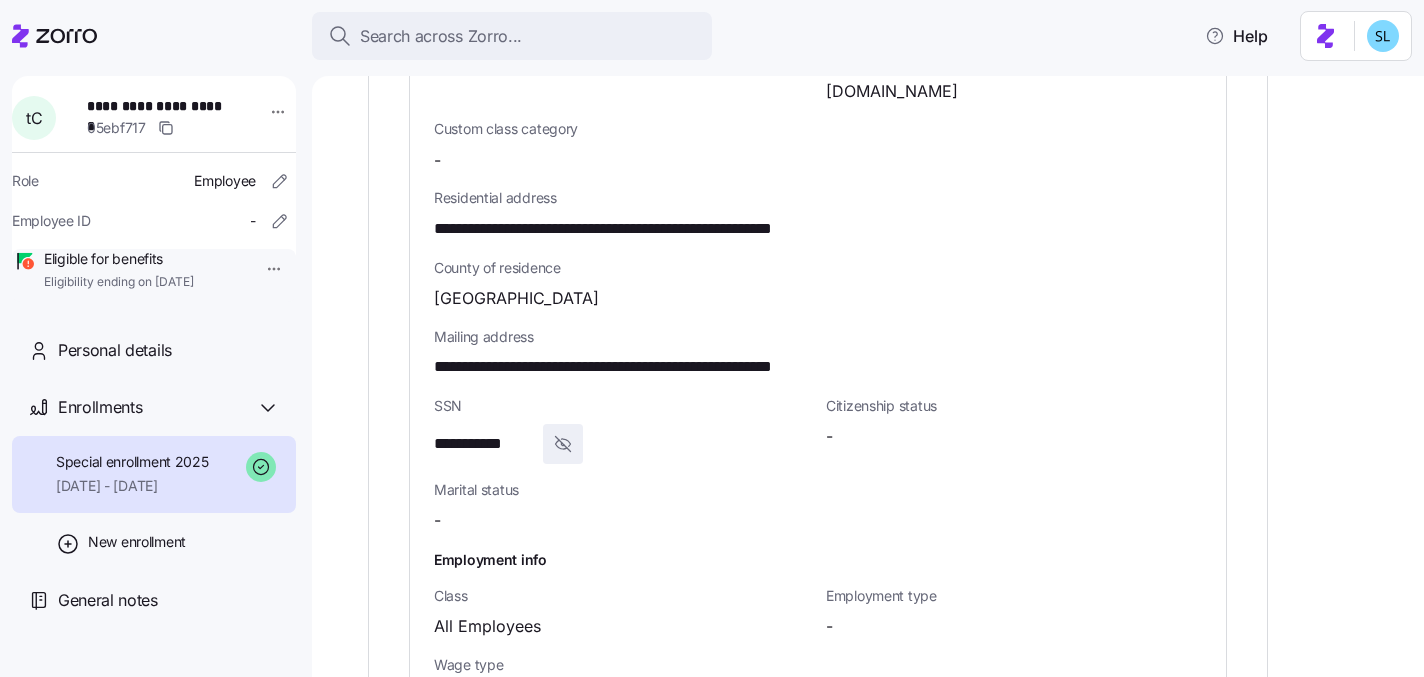 scroll, scrollTop: 1220, scrollLeft: 0, axis: vertical 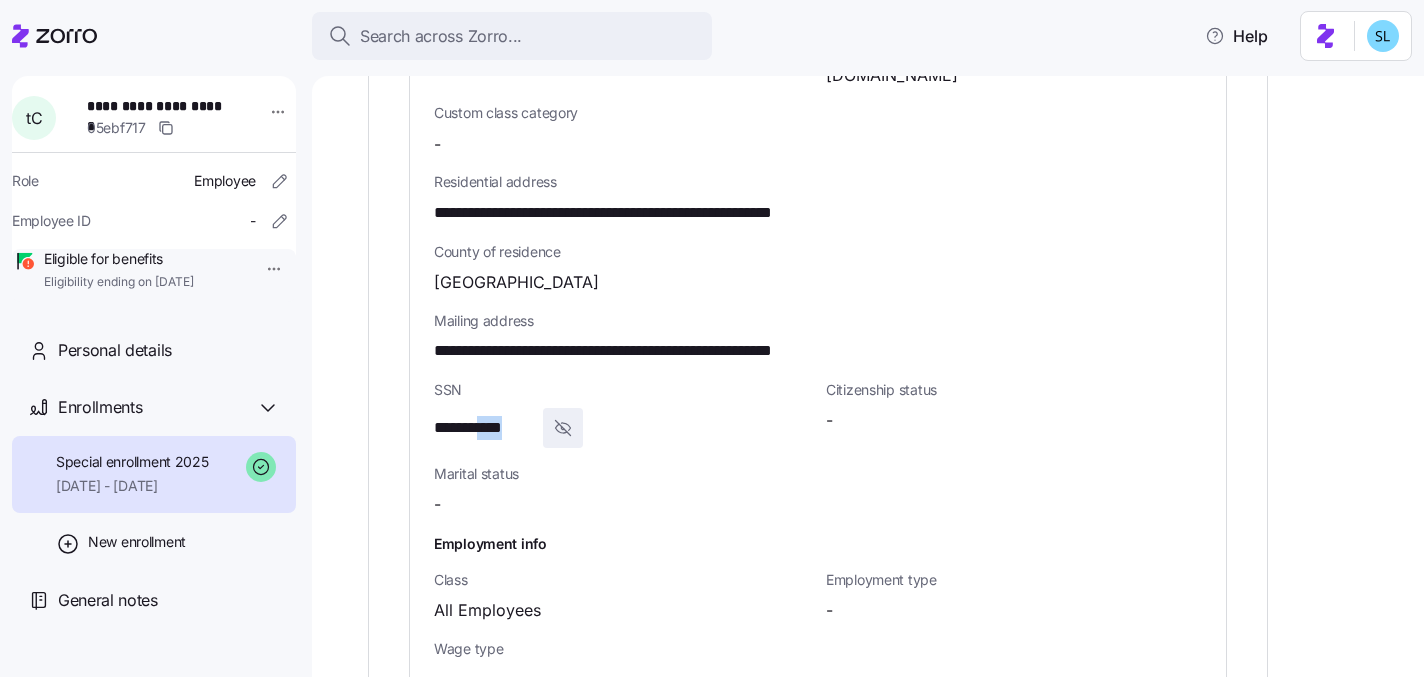 drag, startPoint x: 497, startPoint y: 366, endPoint x: 533, endPoint y: 364, distance: 36.05551 